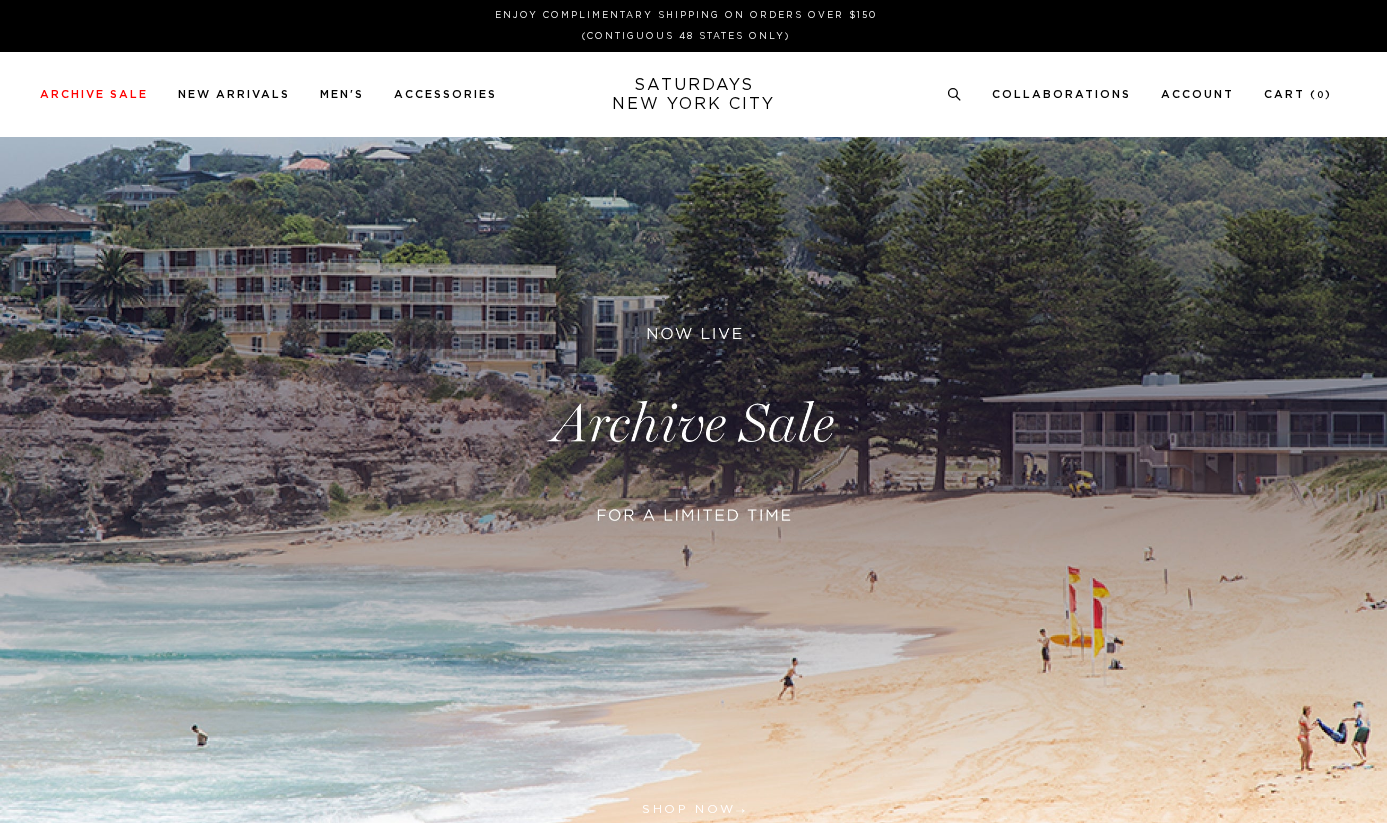 scroll, scrollTop: 0, scrollLeft: 0, axis: both 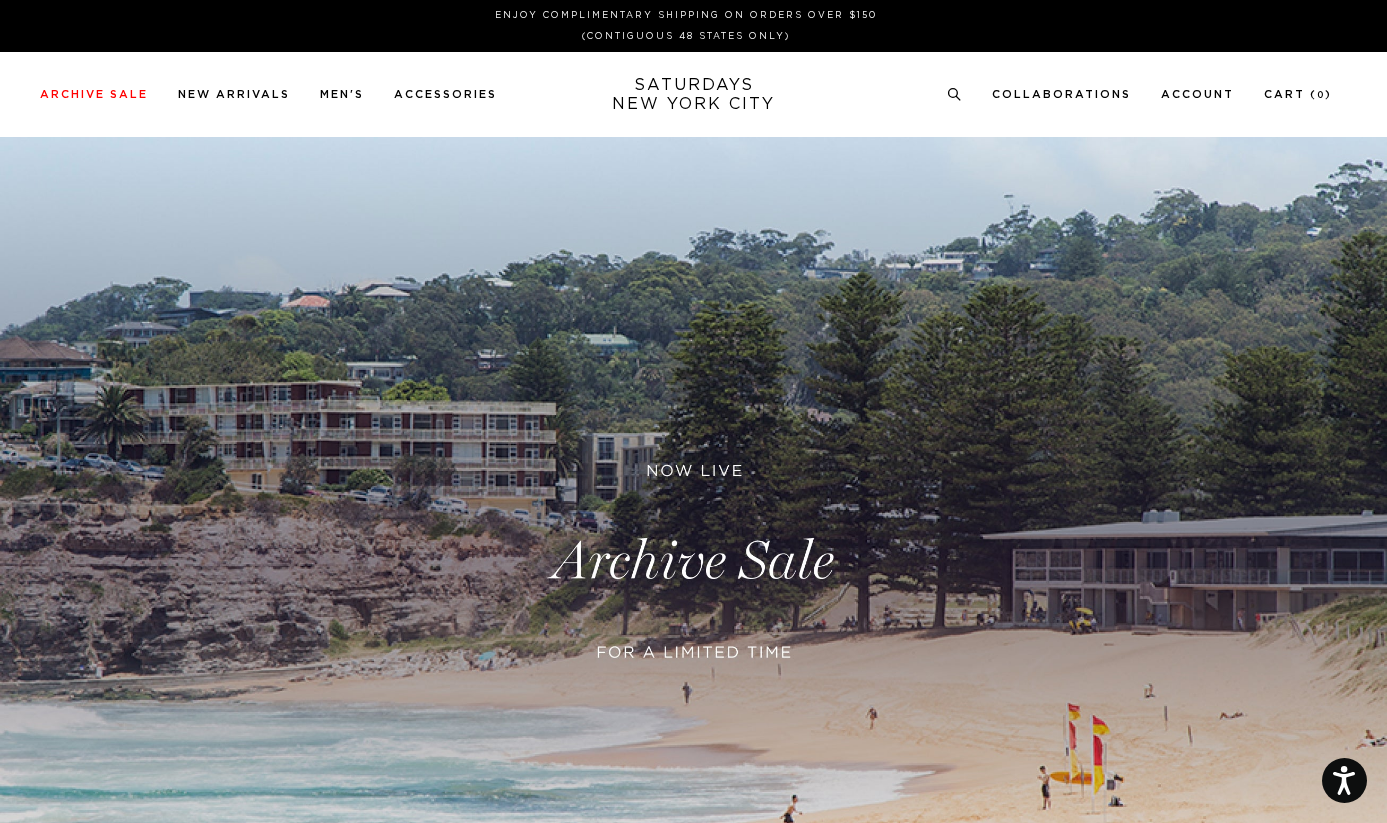 click at bounding box center (693, 561) 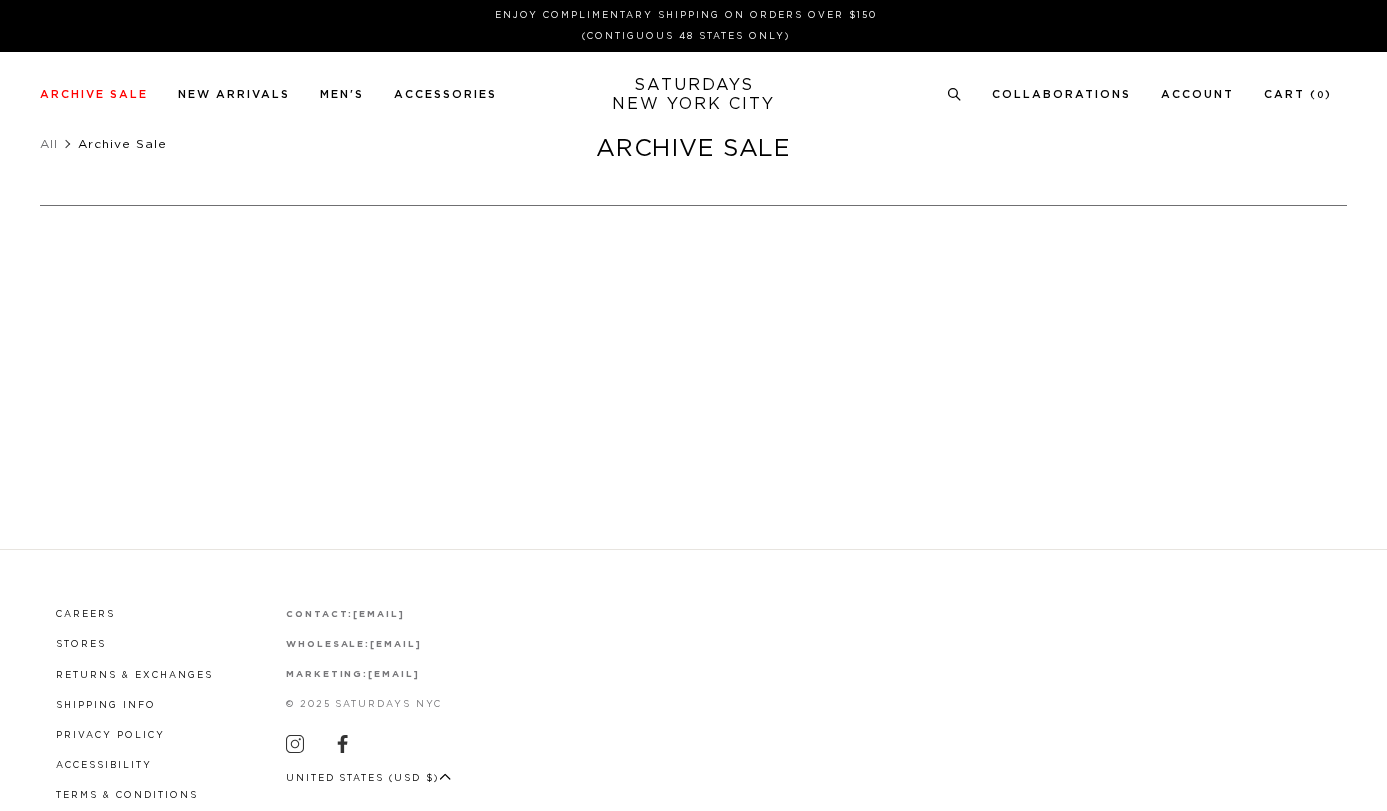scroll, scrollTop: 0, scrollLeft: 0, axis: both 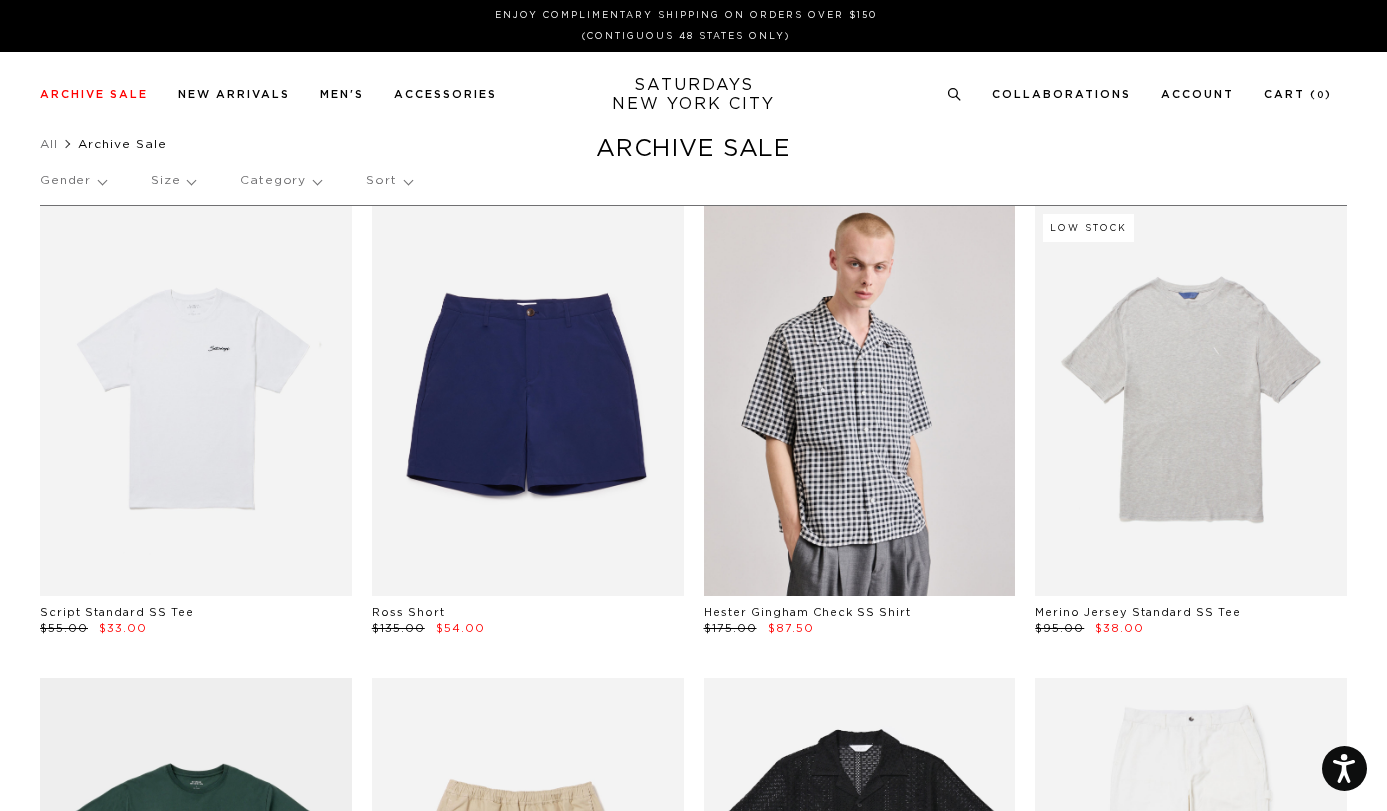 click on "Size" at bounding box center [173, 181] 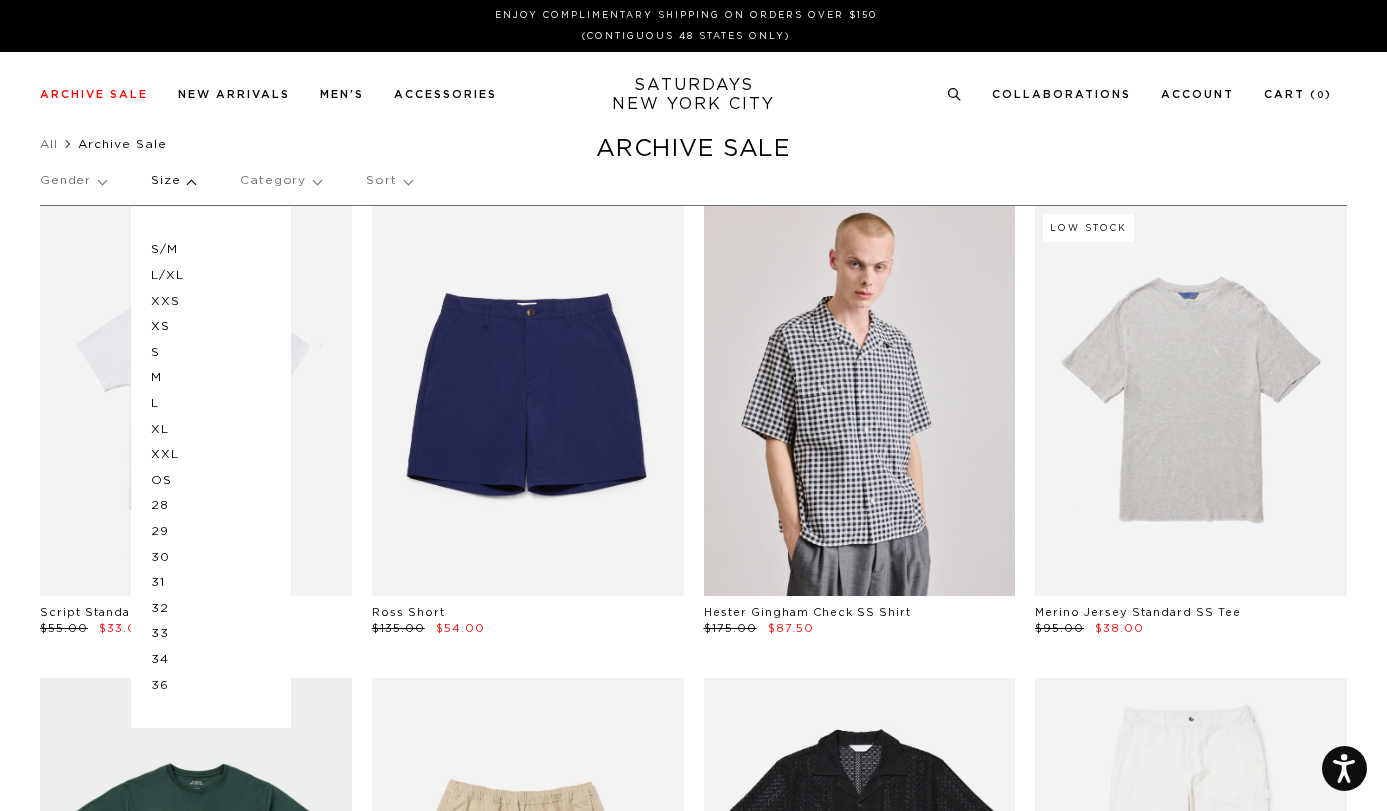 click on "S" at bounding box center (211, 353) 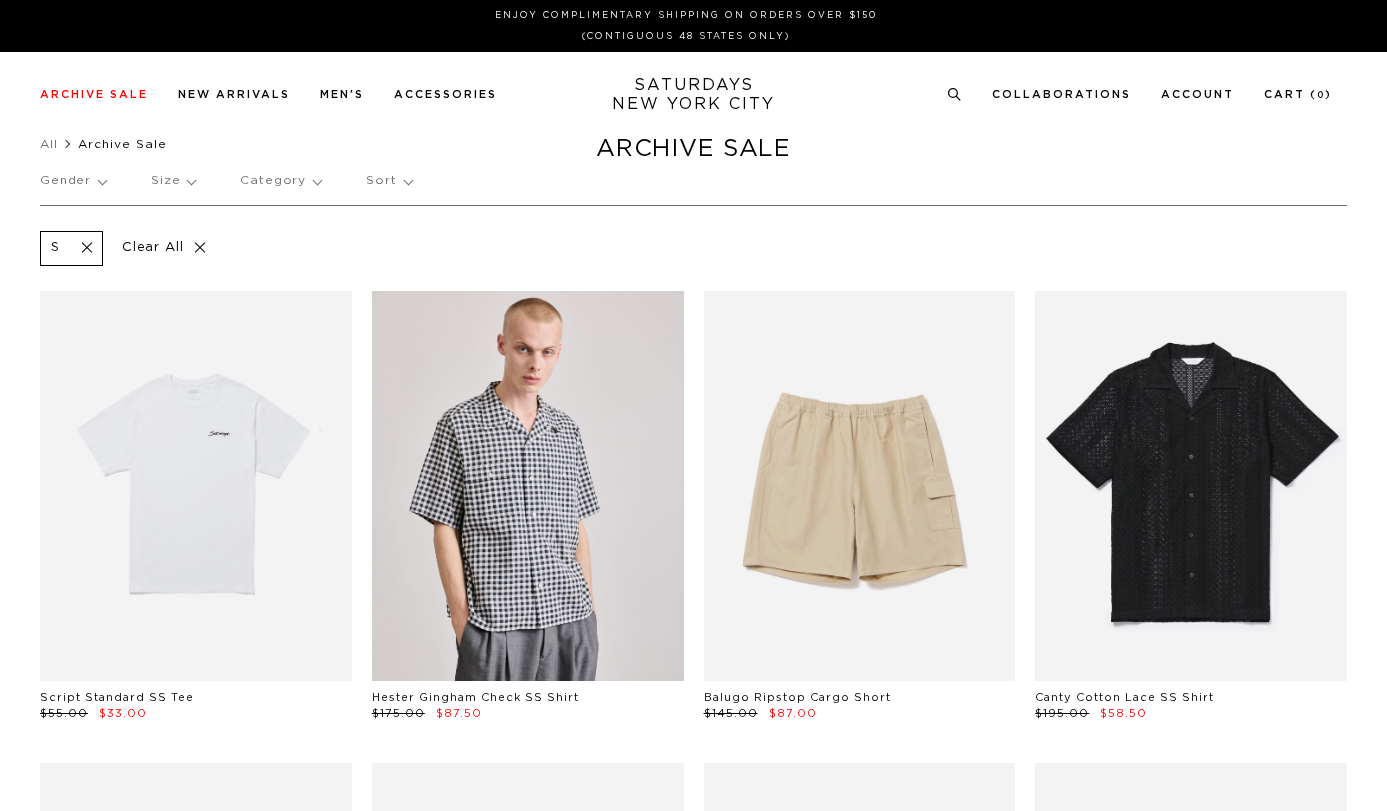 scroll, scrollTop: 0, scrollLeft: 0, axis: both 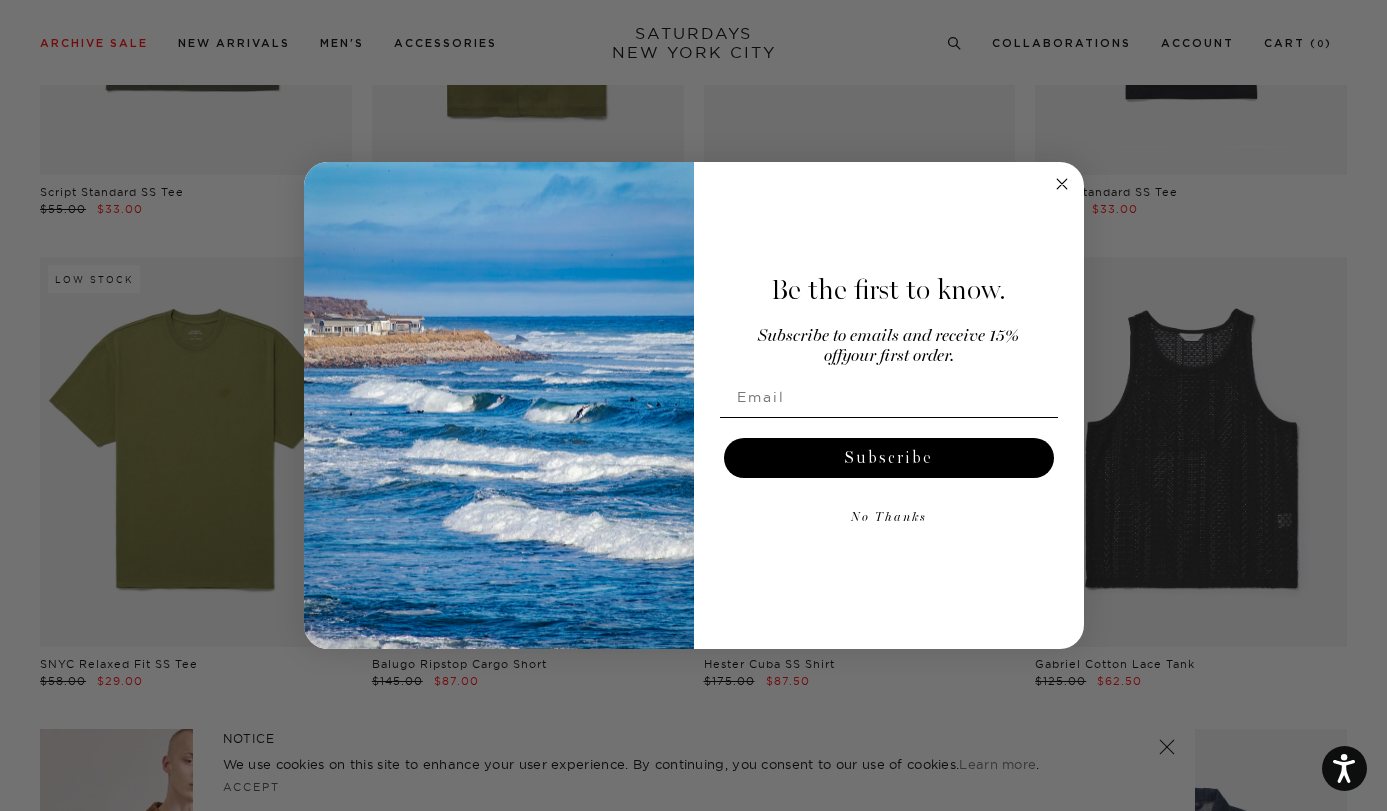 click 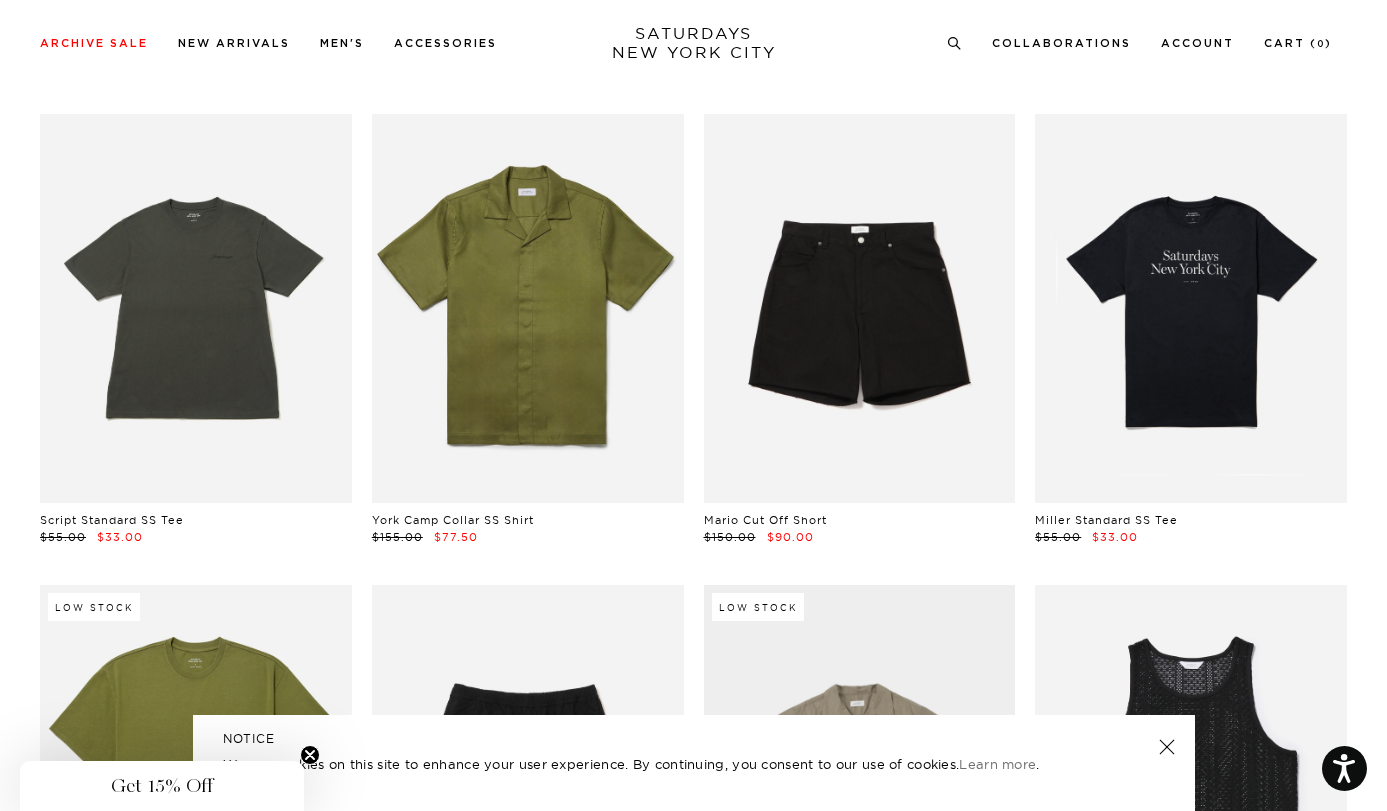 scroll, scrollTop: 648, scrollLeft: 0, axis: vertical 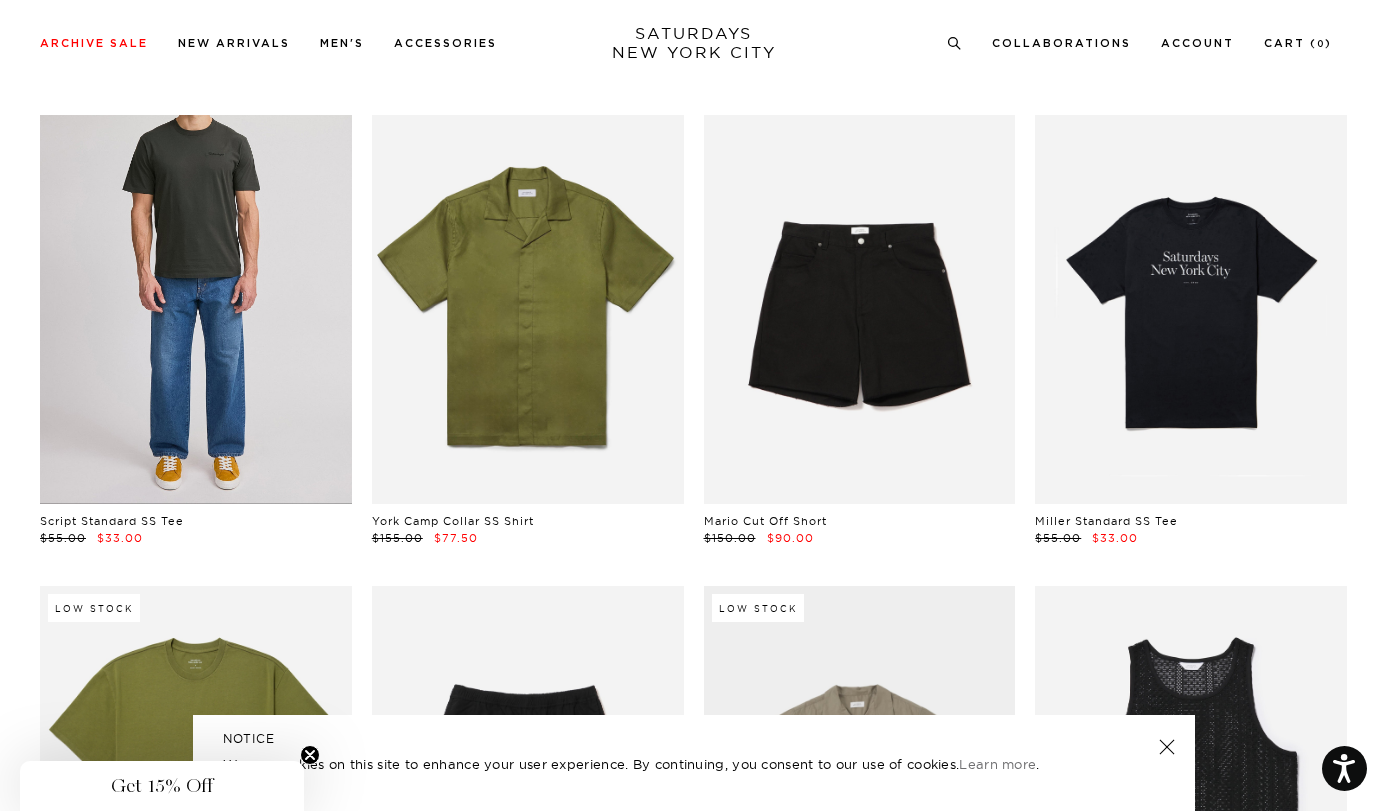 click at bounding box center (196, 310) 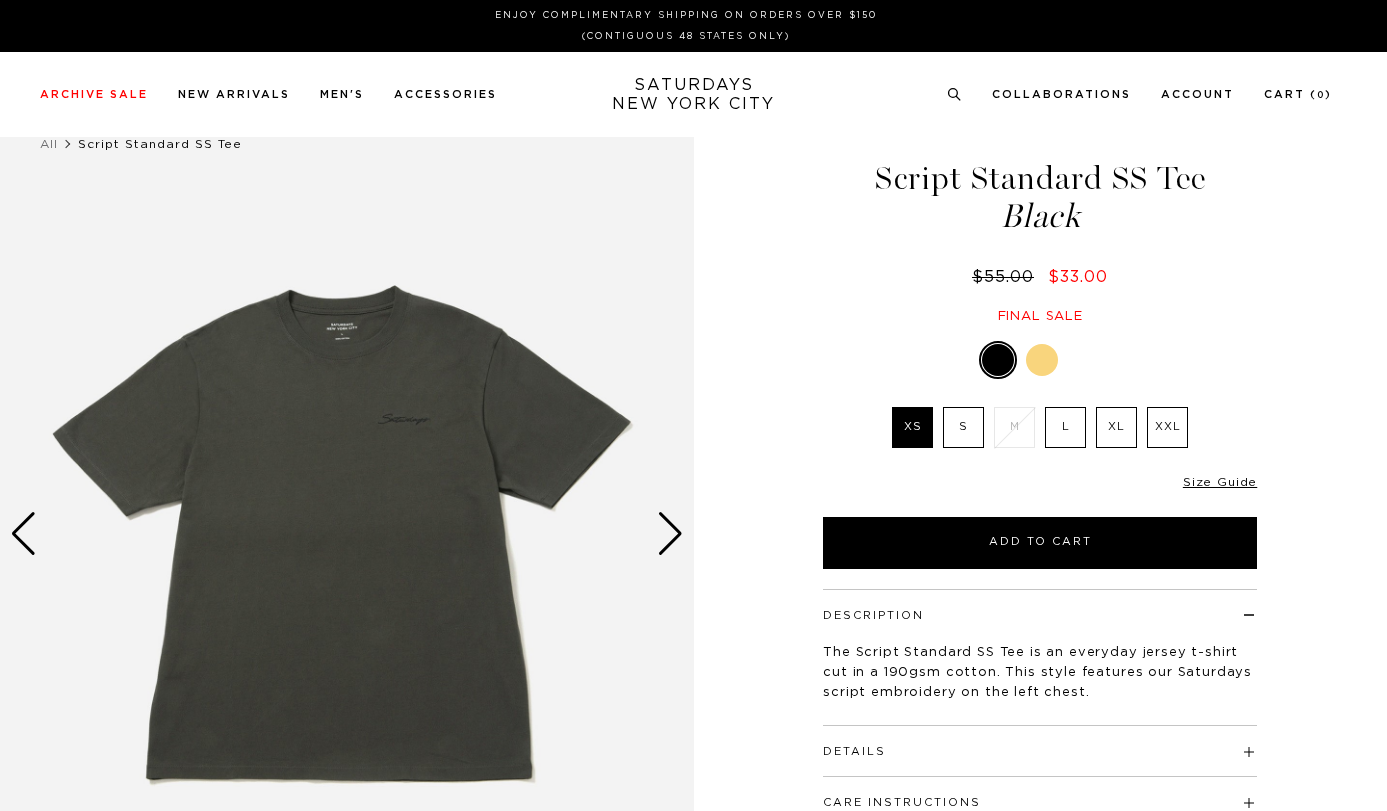 scroll, scrollTop: 0, scrollLeft: 0, axis: both 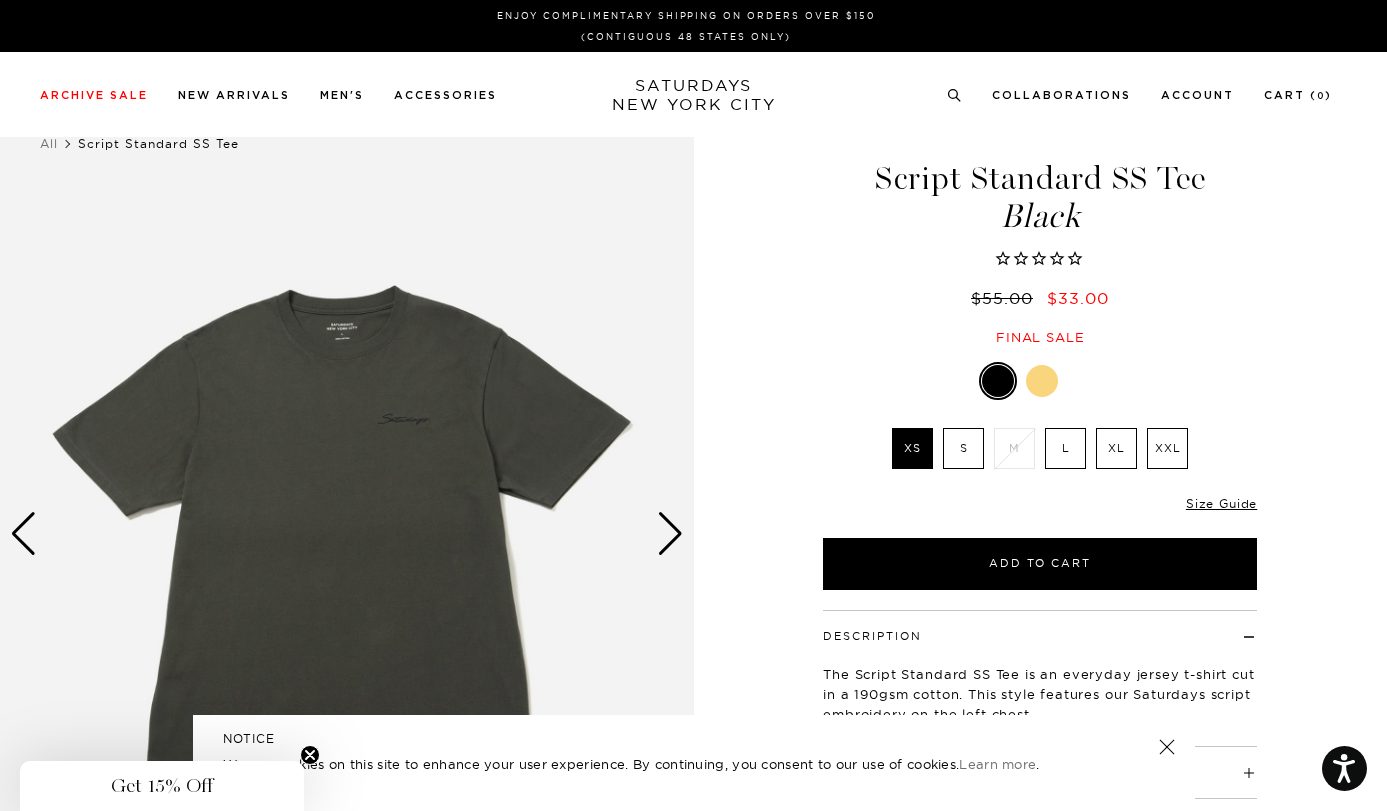 click at bounding box center [1042, 381] 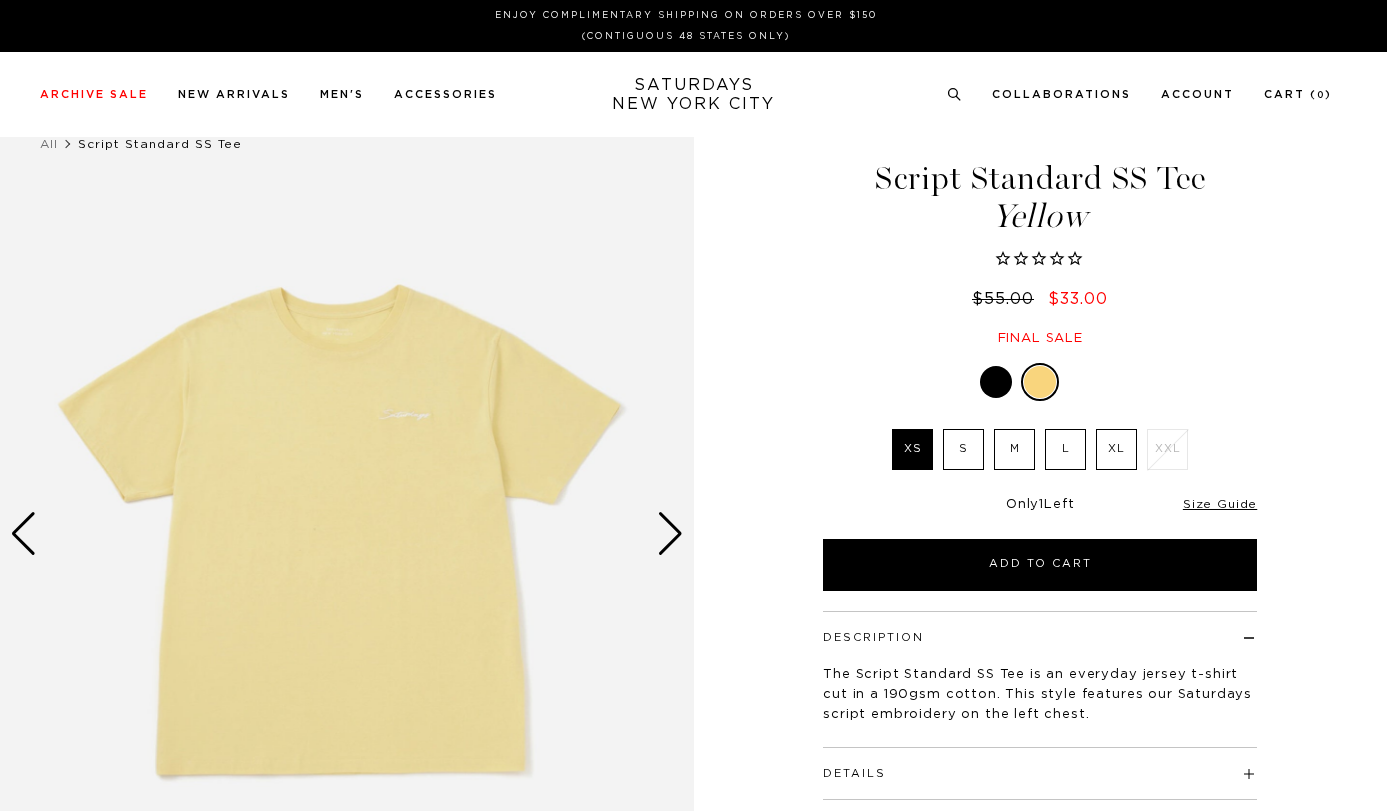 scroll, scrollTop: 0, scrollLeft: 0, axis: both 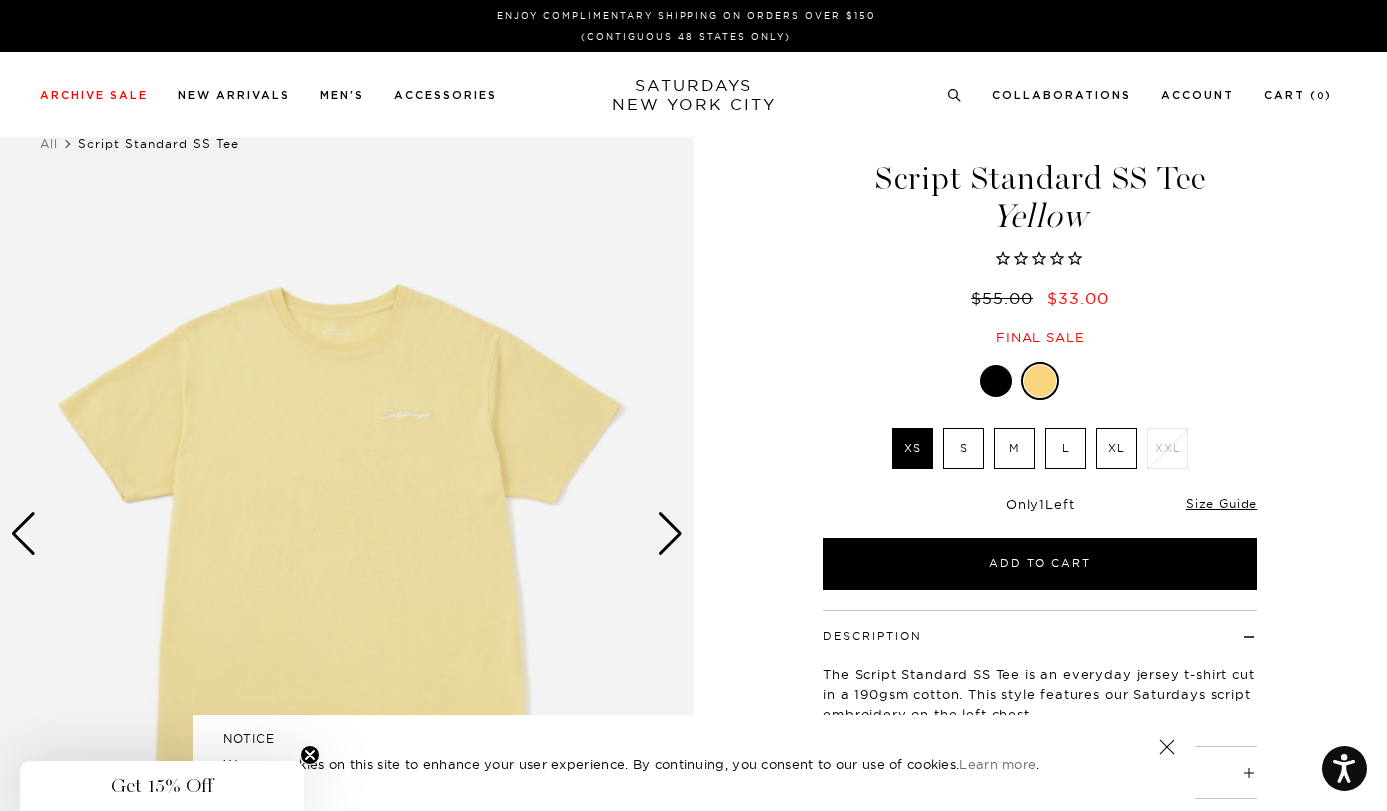 click at bounding box center (996, 381) 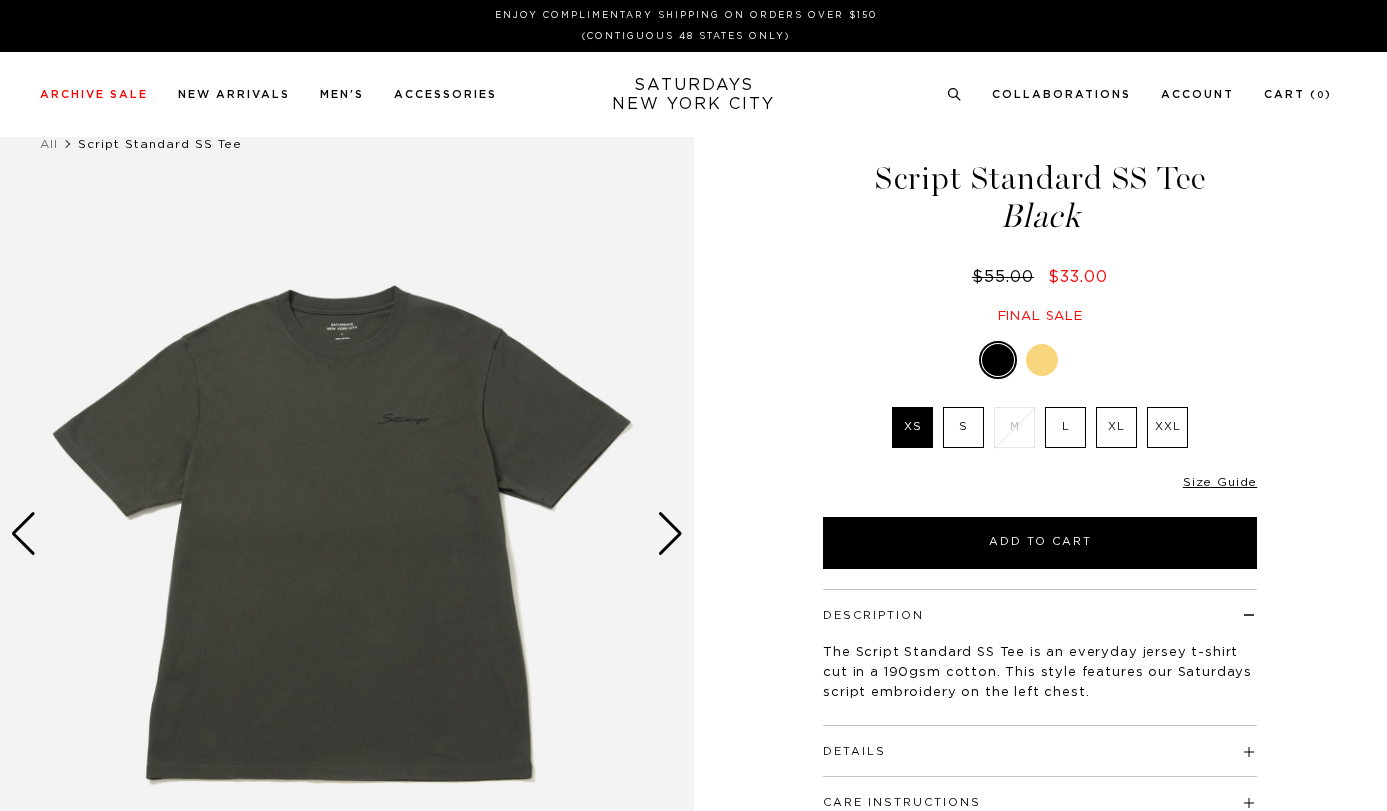 scroll, scrollTop: 0, scrollLeft: 0, axis: both 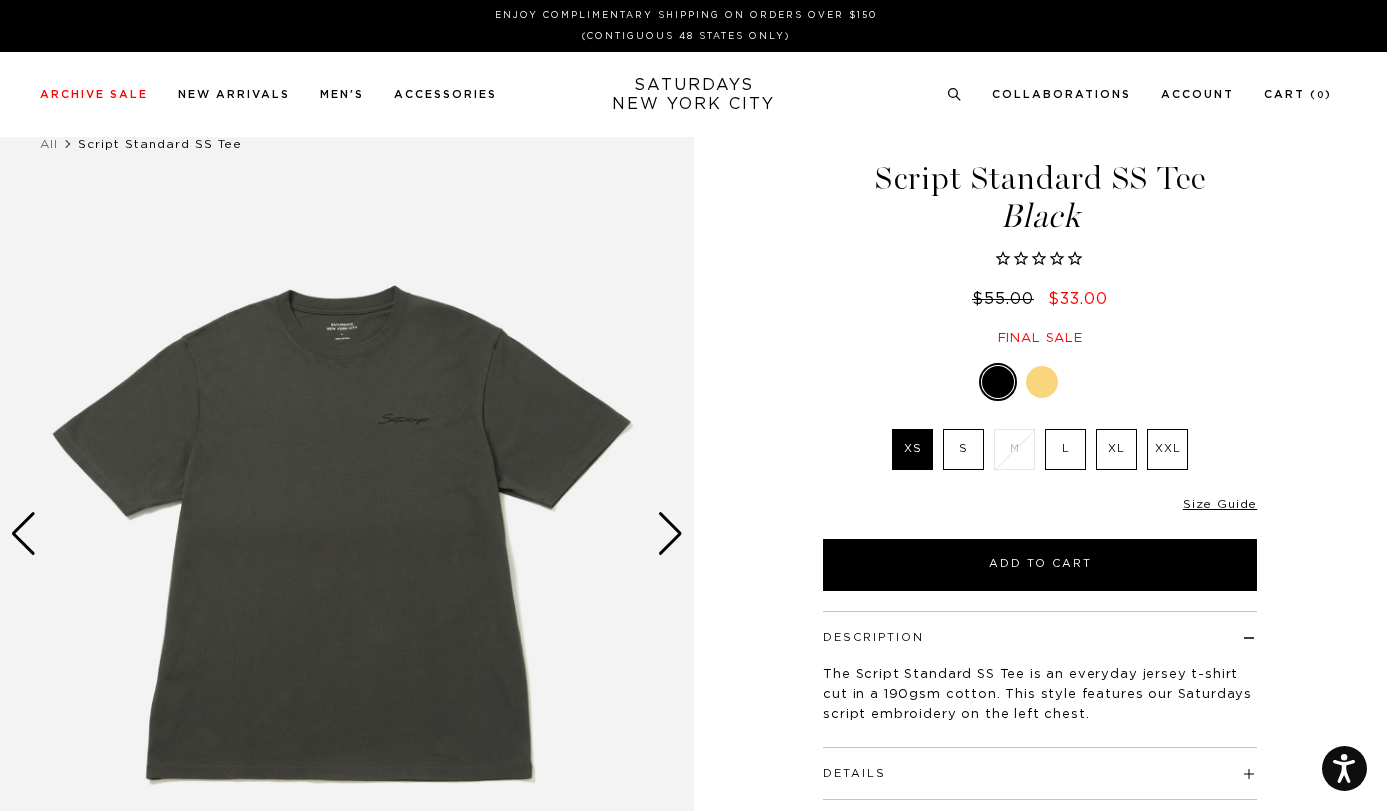 click at bounding box center (670, 534) 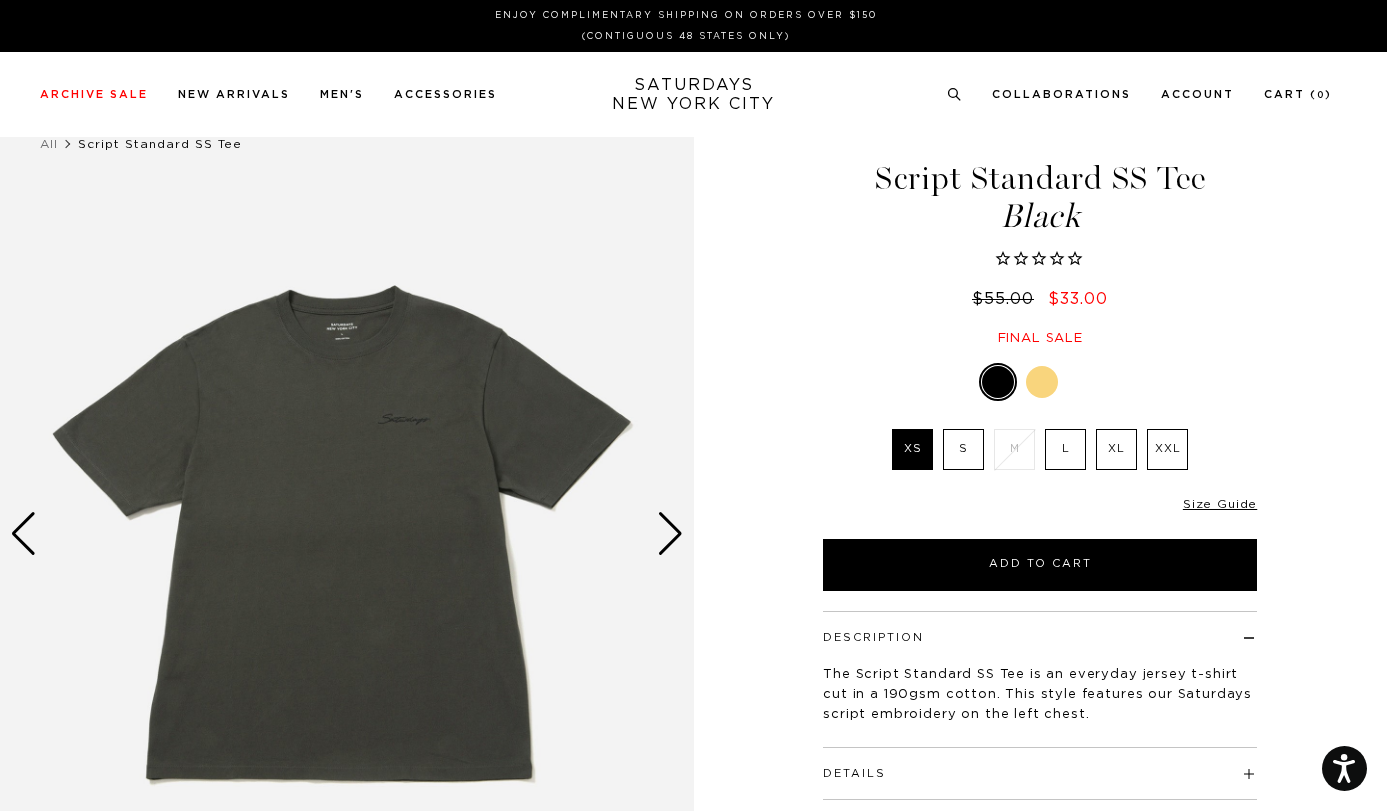 click at bounding box center (670, 534) 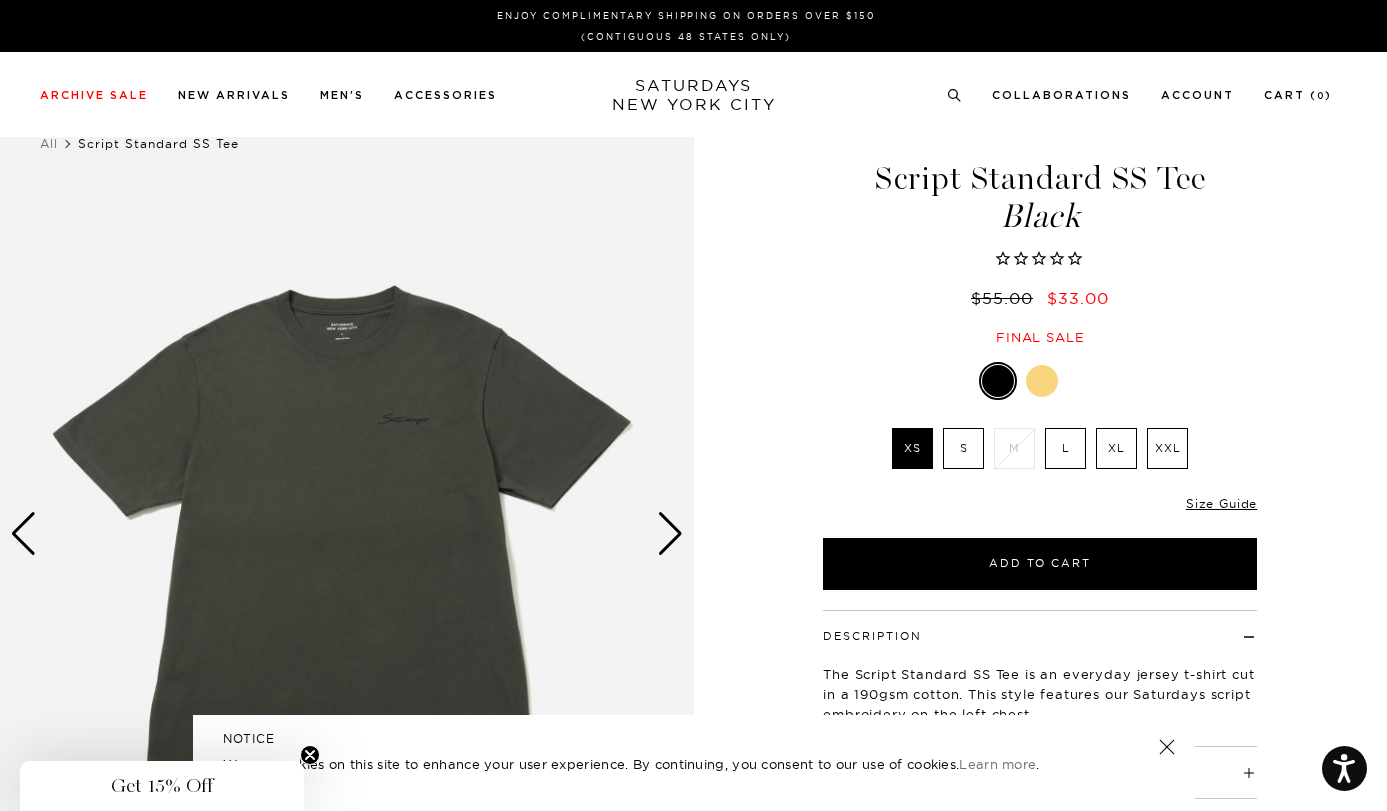 click at bounding box center [670, 534] 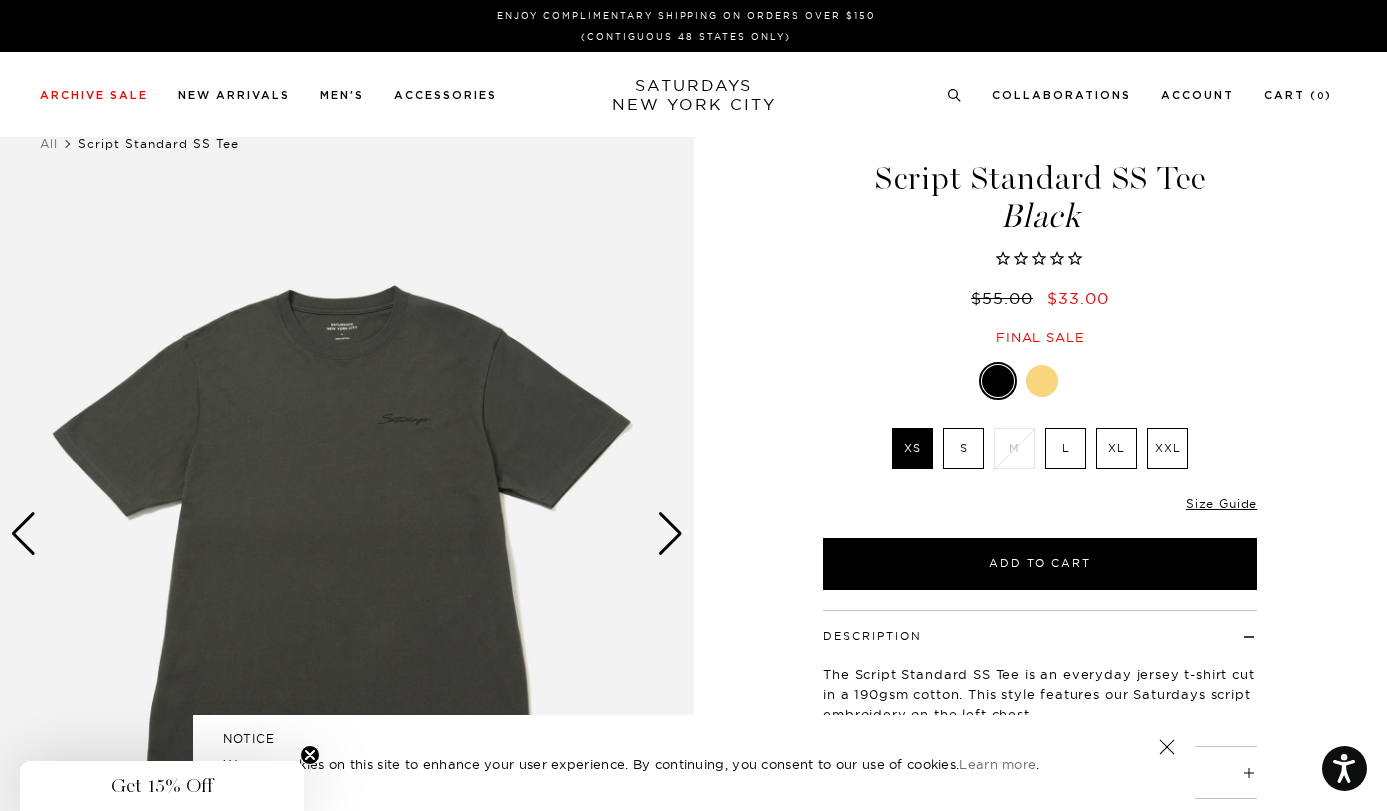 click on "S" at bounding box center [963, 448] 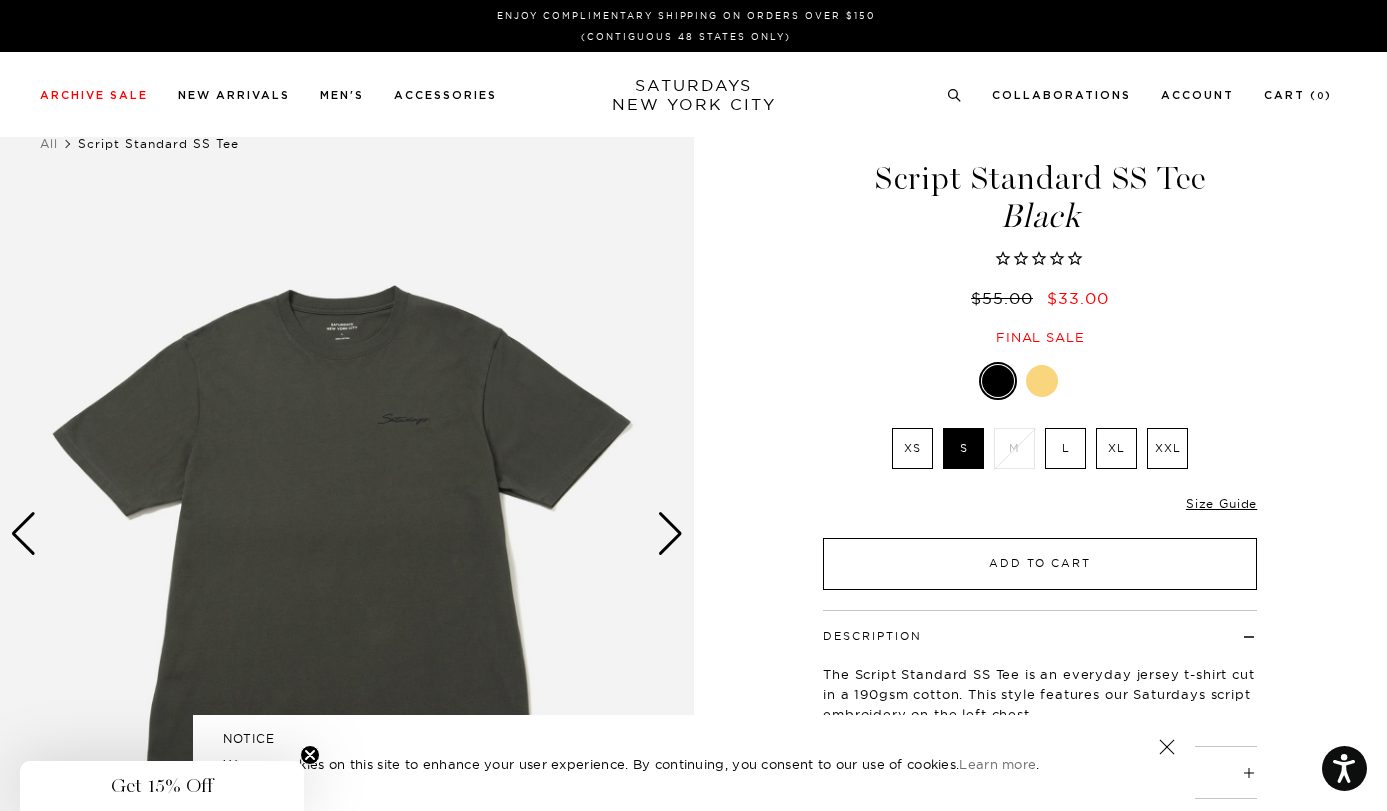 click on "Add to Cart" at bounding box center (1040, 564) 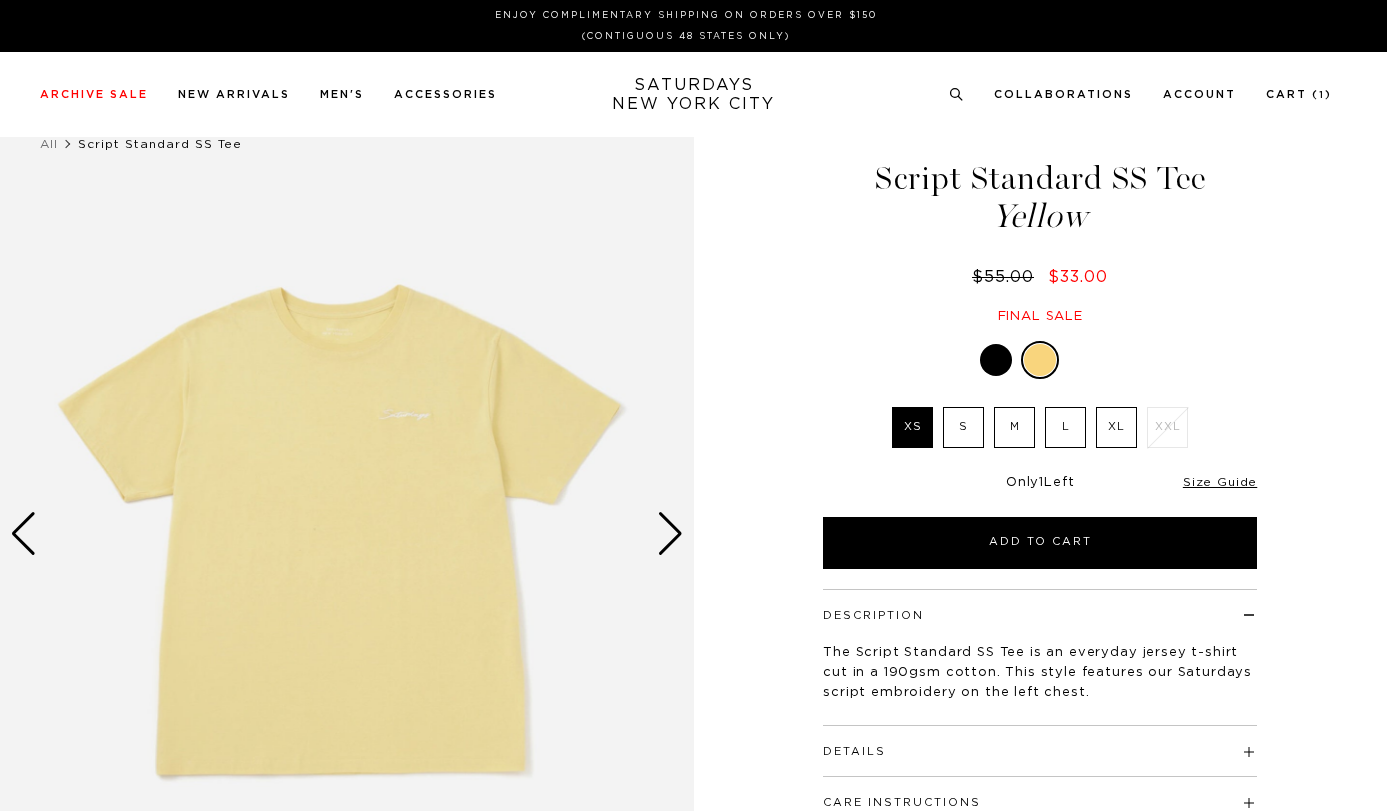 scroll, scrollTop: 0, scrollLeft: 0, axis: both 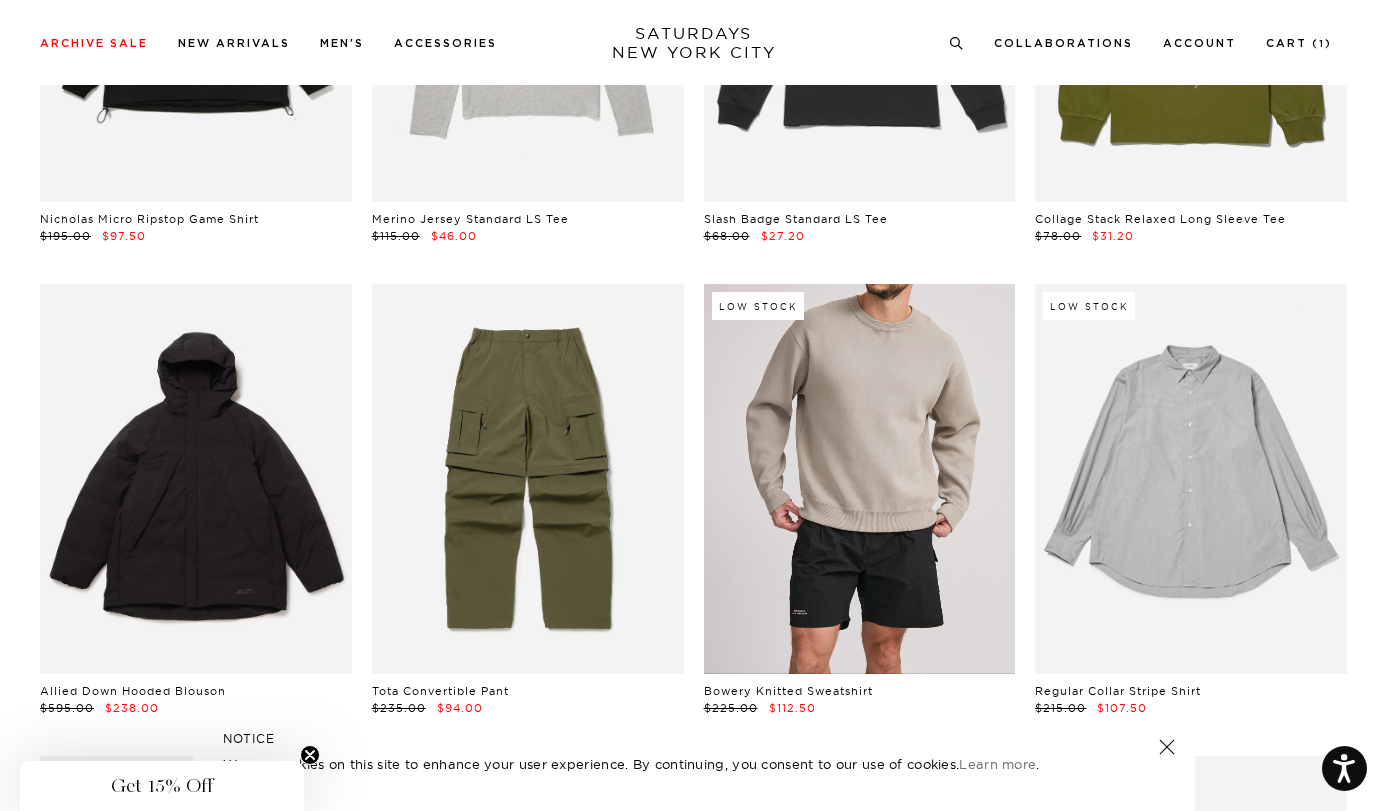 click at bounding box center (860, 479) 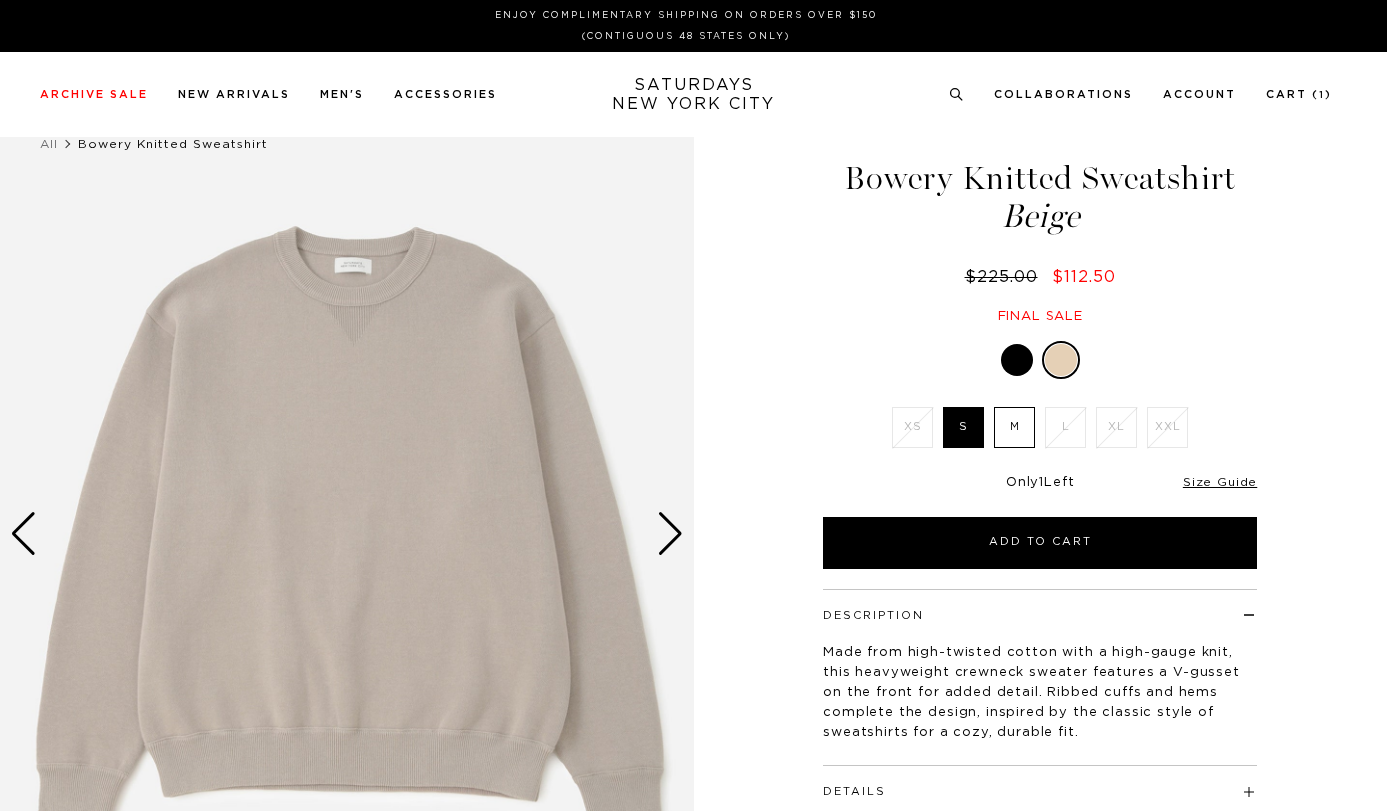 scroll, scrollTop: 0, scrollLeft: 0, axis: both 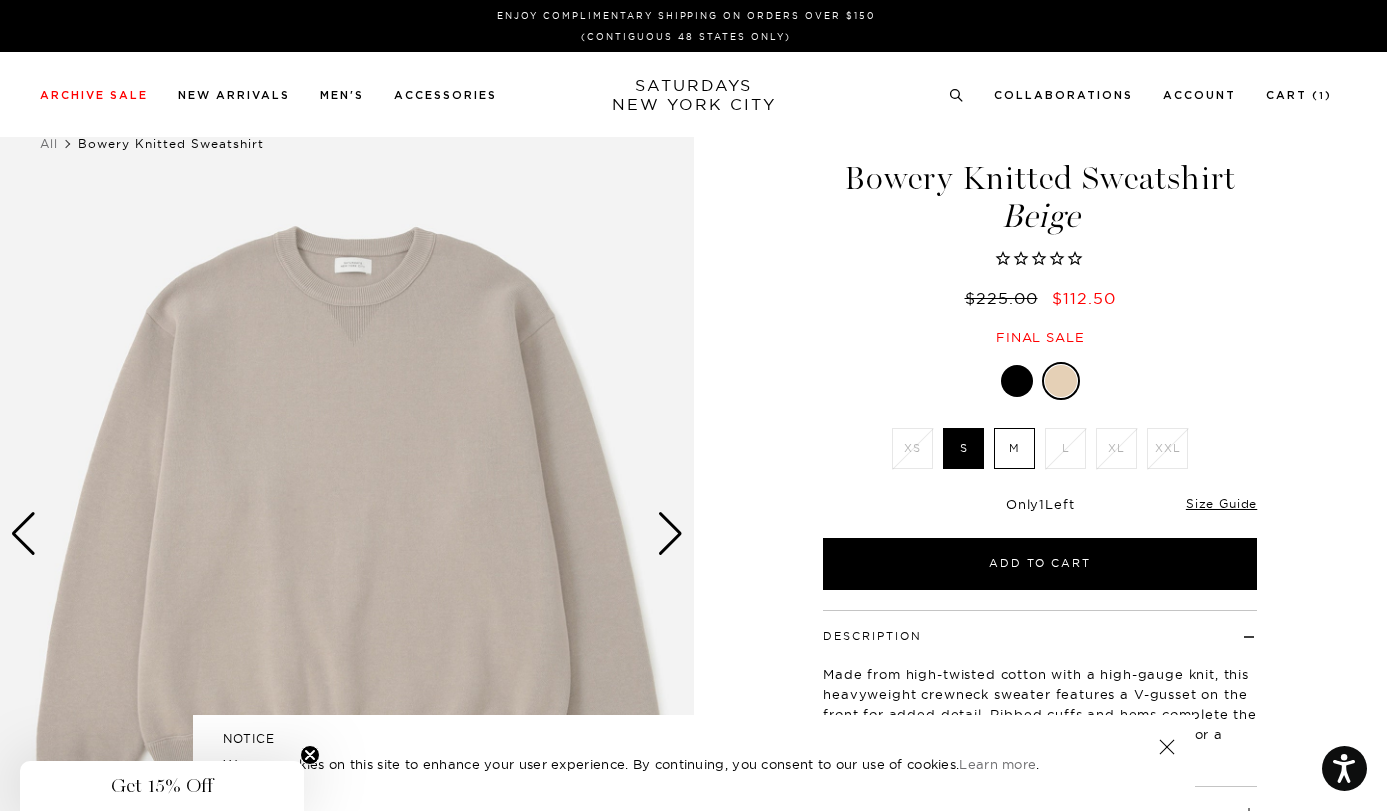 click at bounding box center (670, 534) 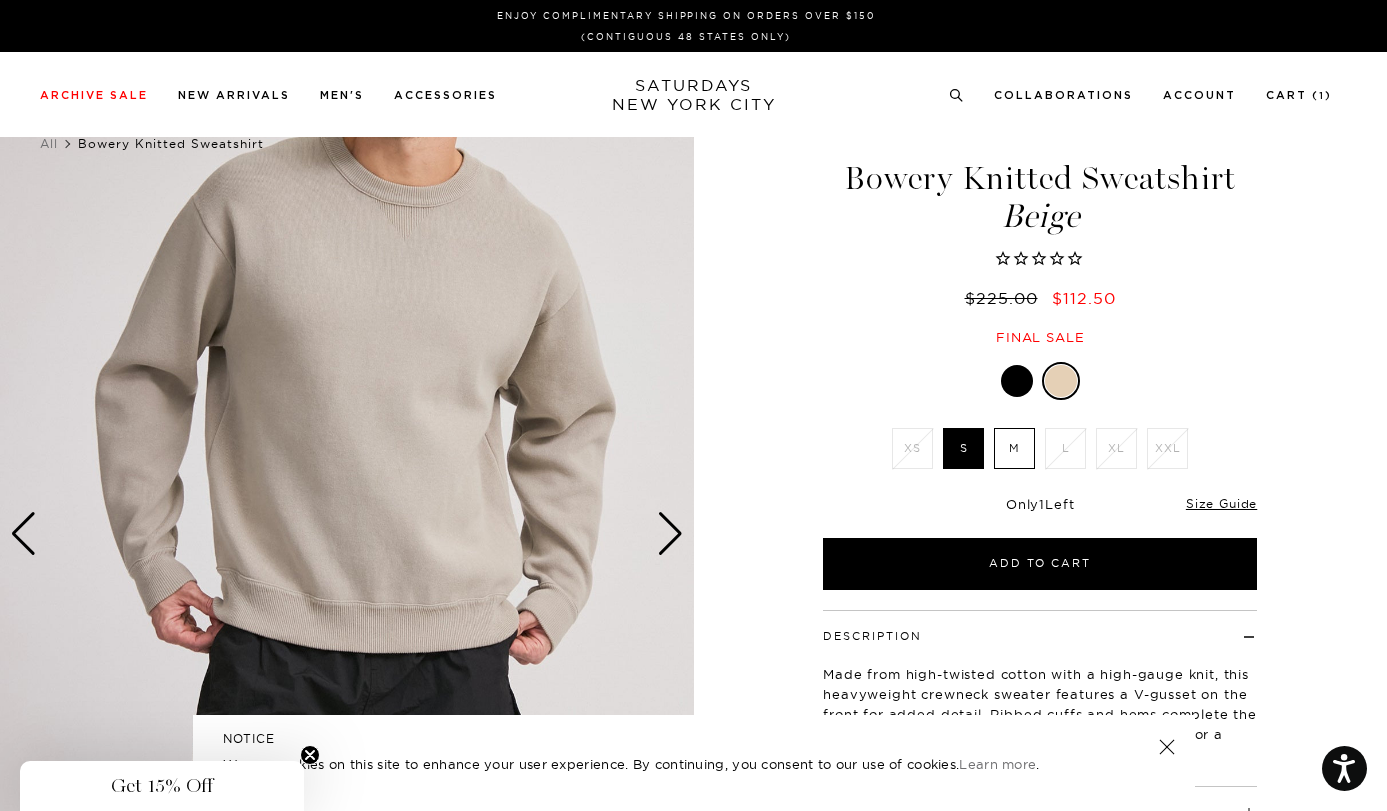 click at bounding box center (670, 534) 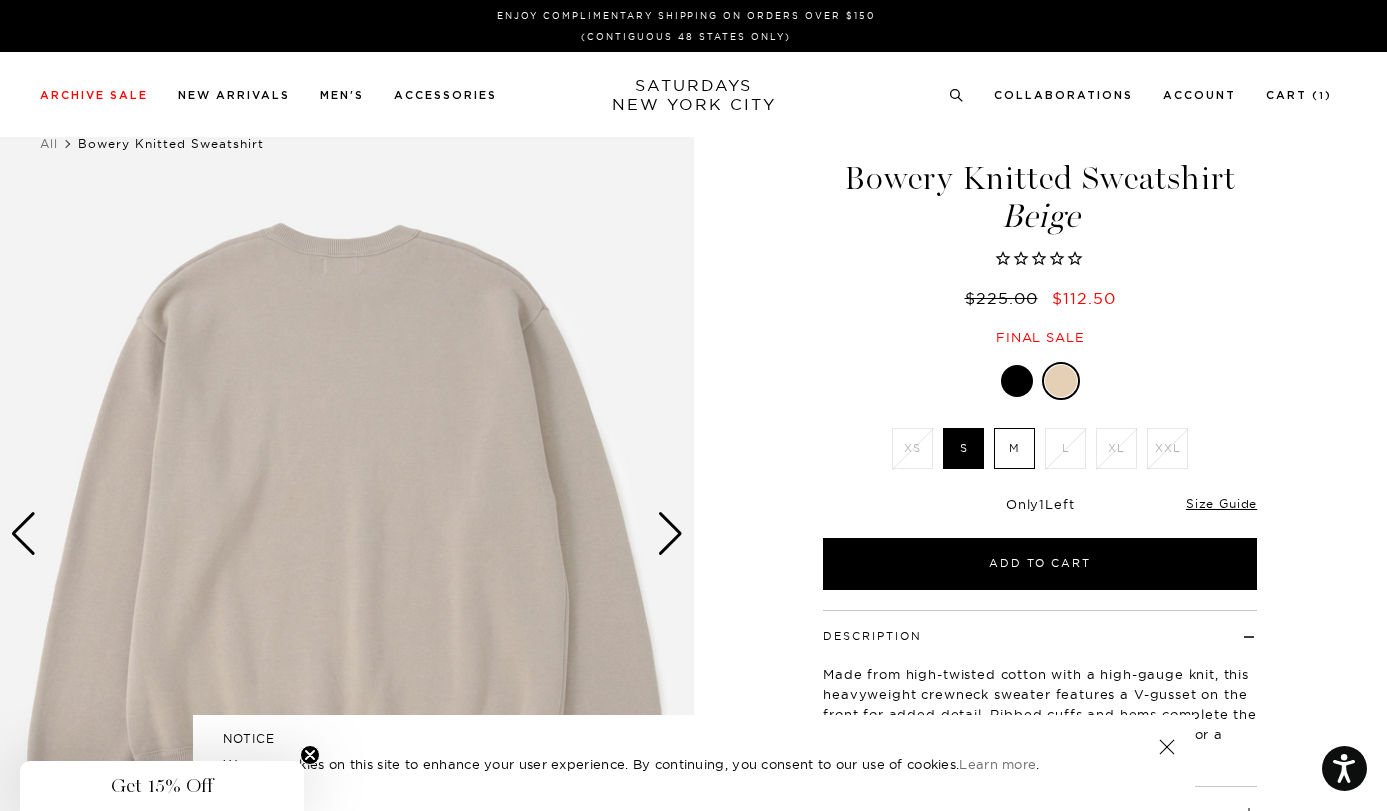 click at bounding box center (670, 534) 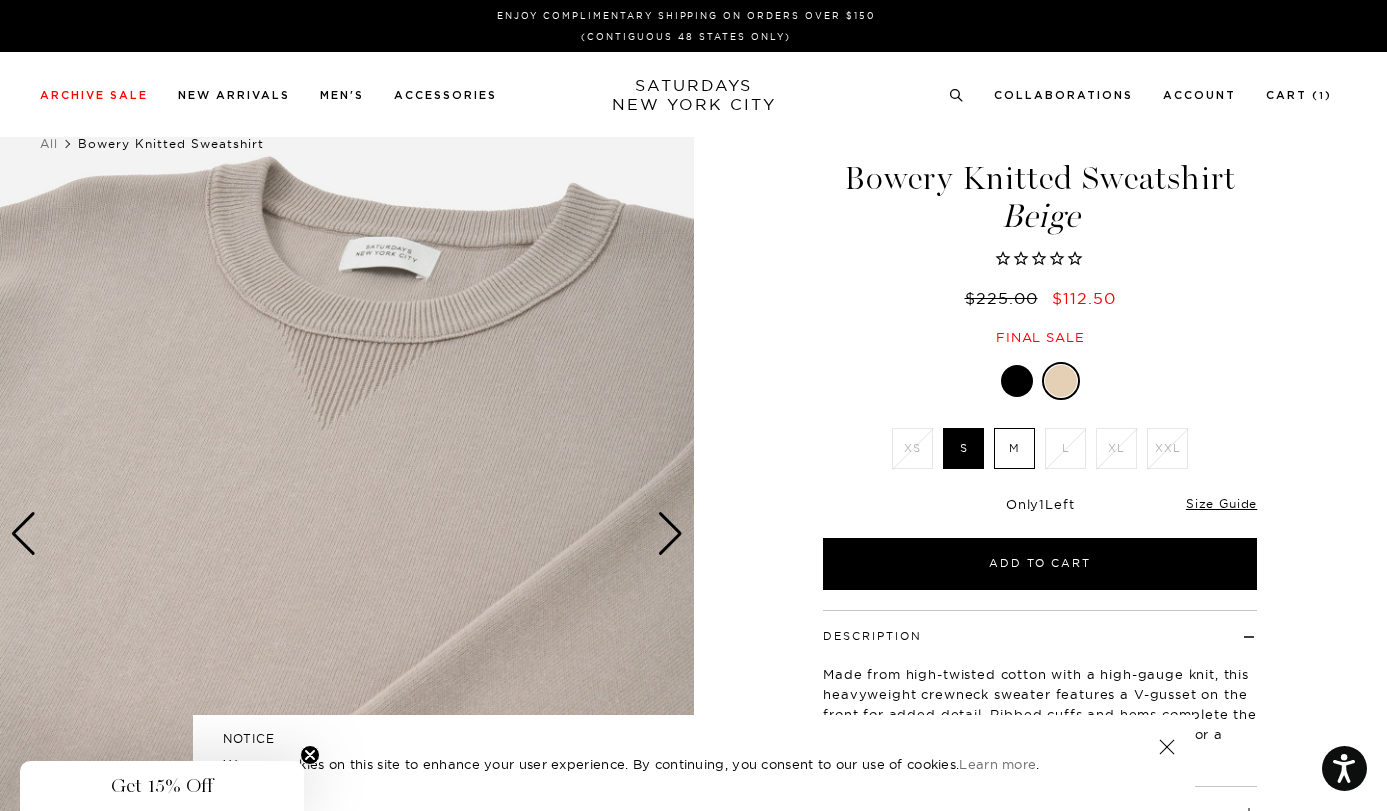 click at bounding box center (670, 534) 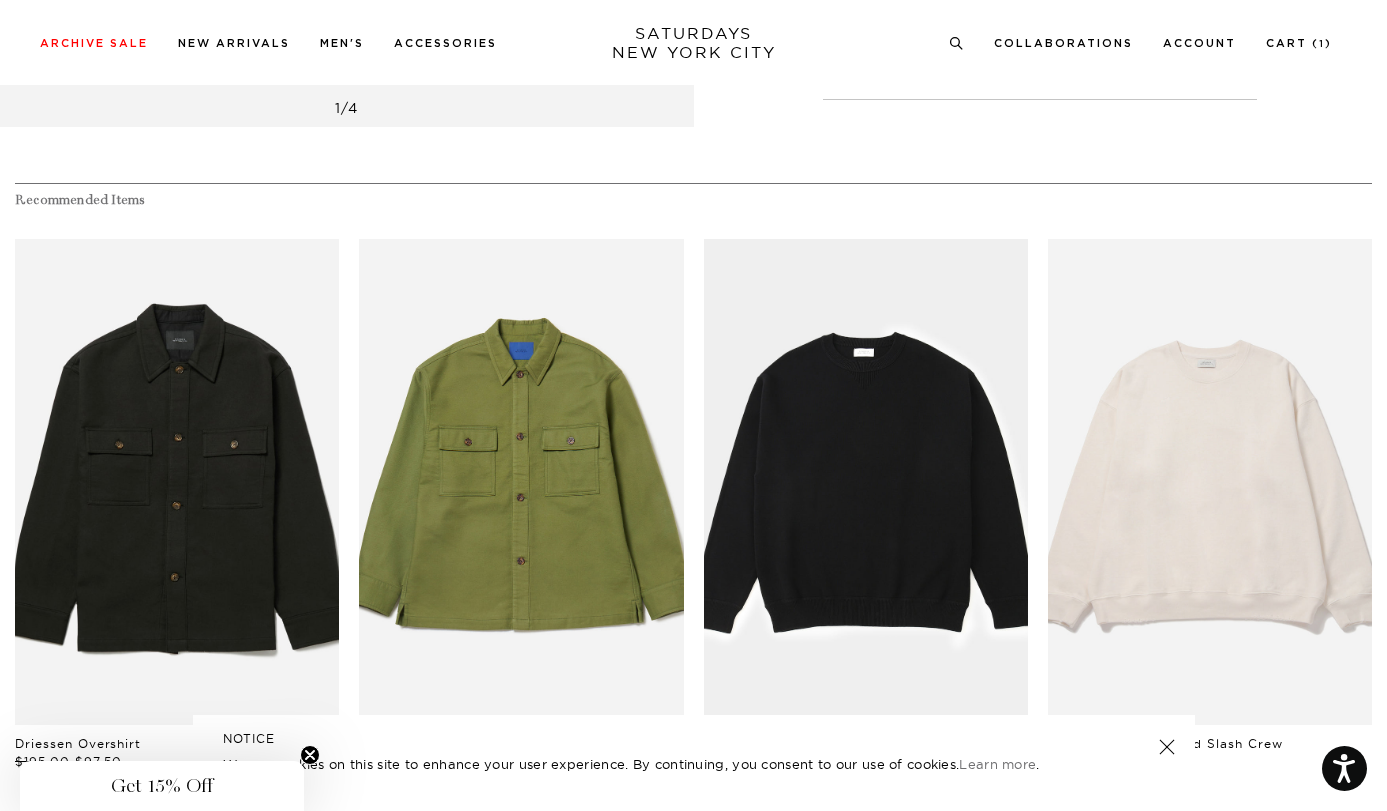 scroll, scrollTop: 1142, scrollLeft: 0, axis: vertical 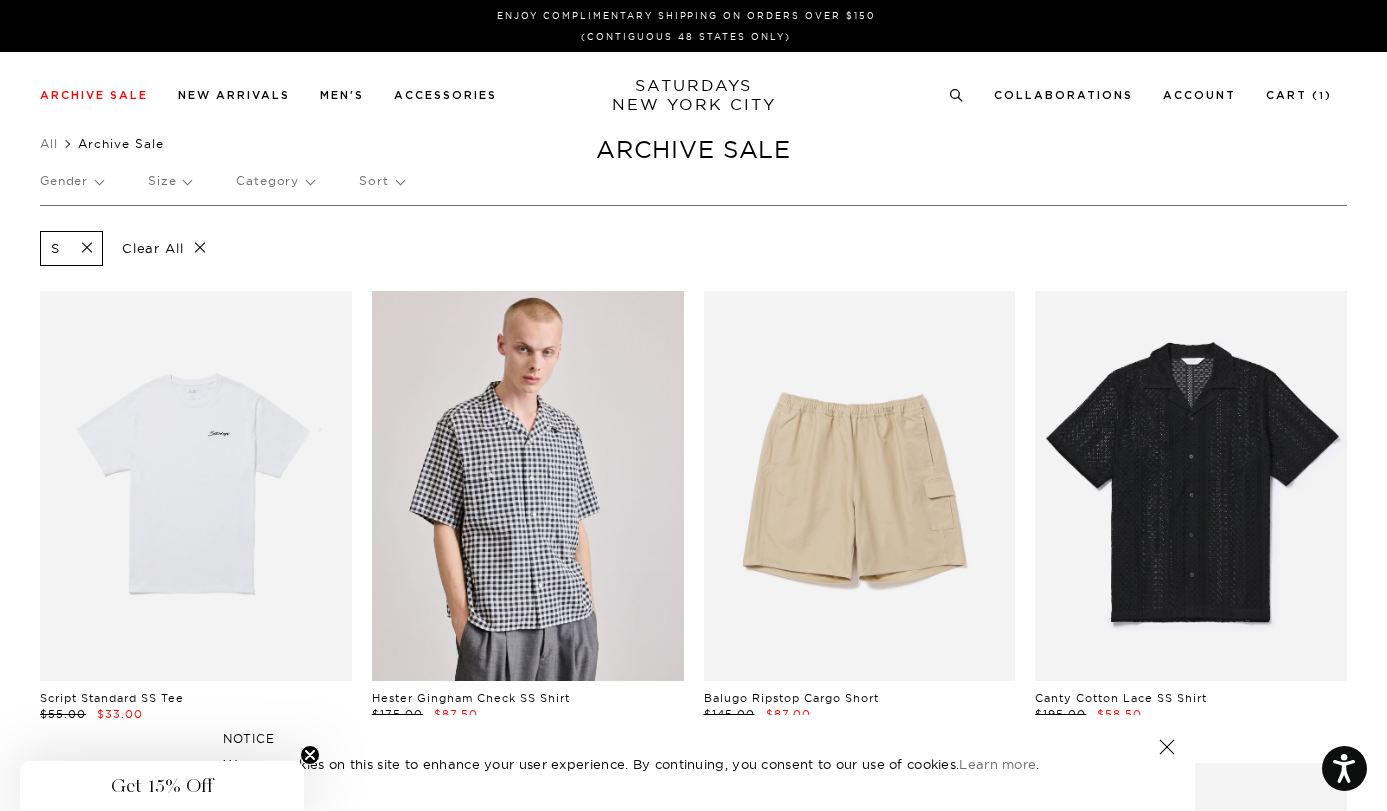 click on "Category" at bounding box center (275, 181) 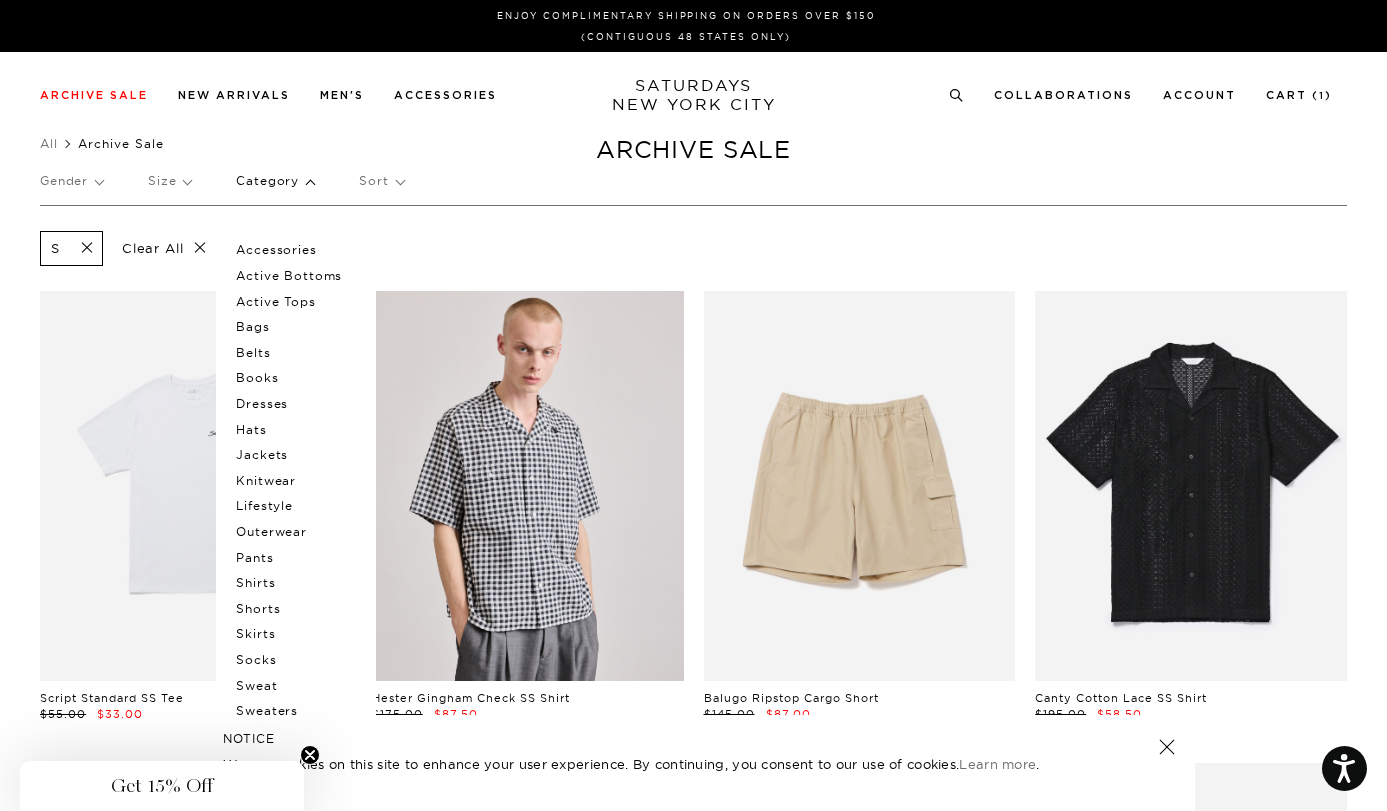 click on "Category" at bounding box center (275, 181) 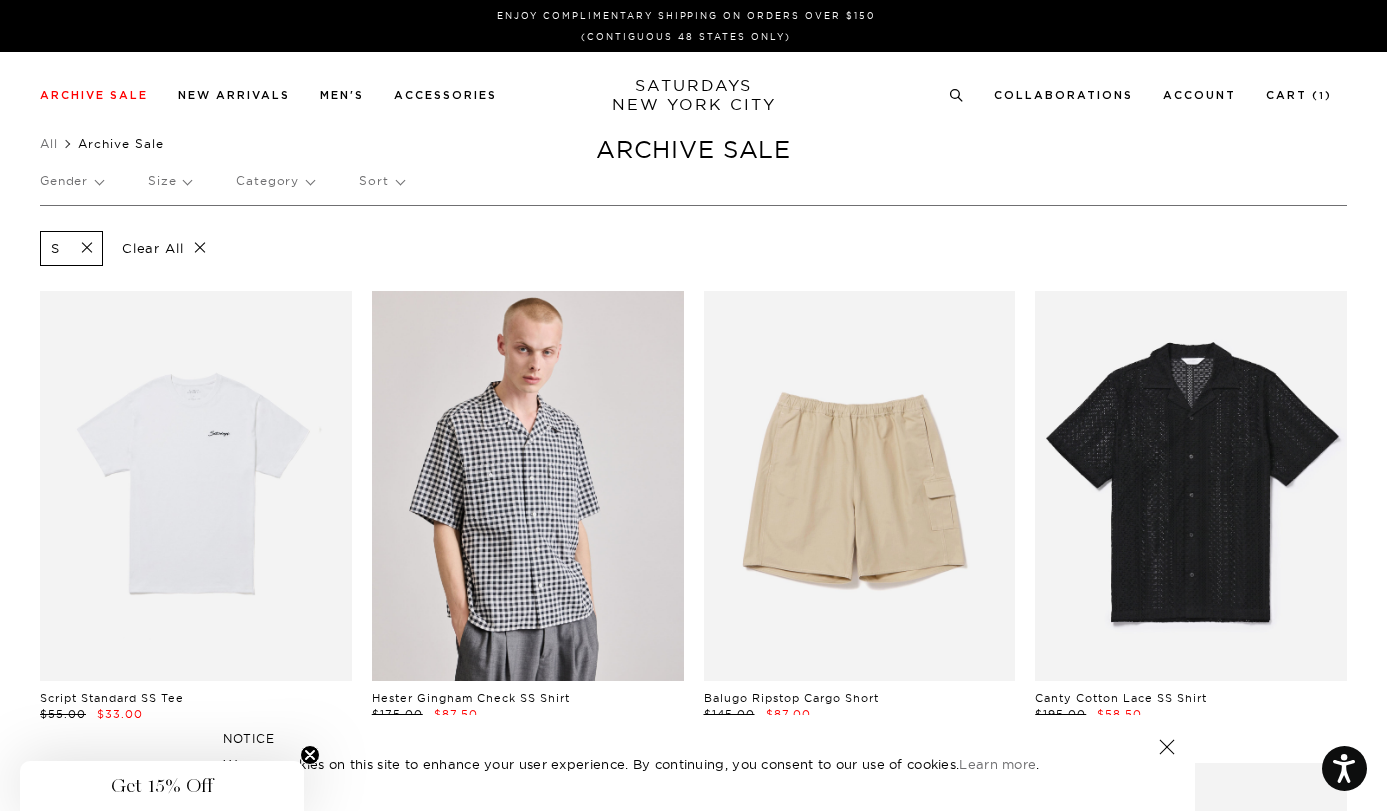 click on "Clear All" at bounding box center [164, 248] 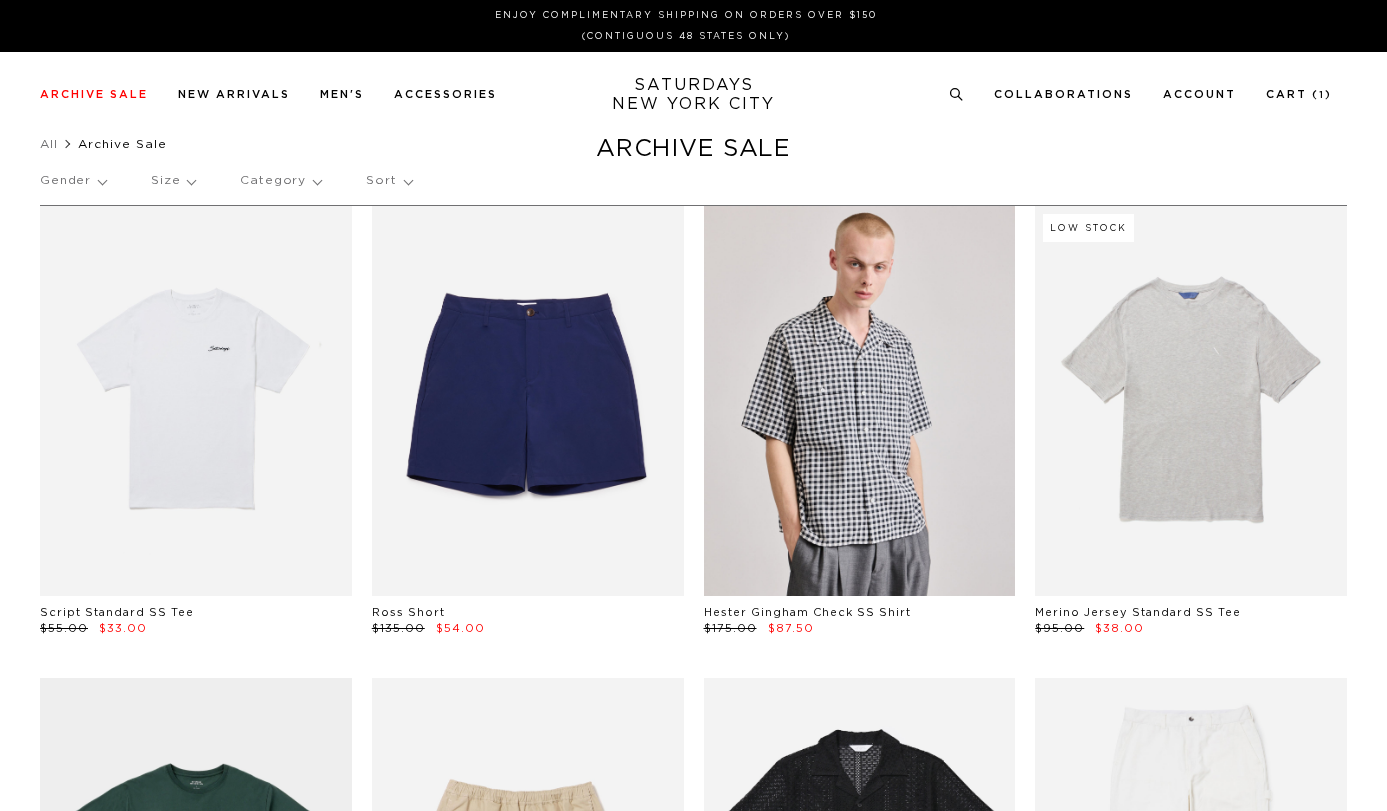 scroll, scrollTop: 0, scrollLeft: 0, axis: both 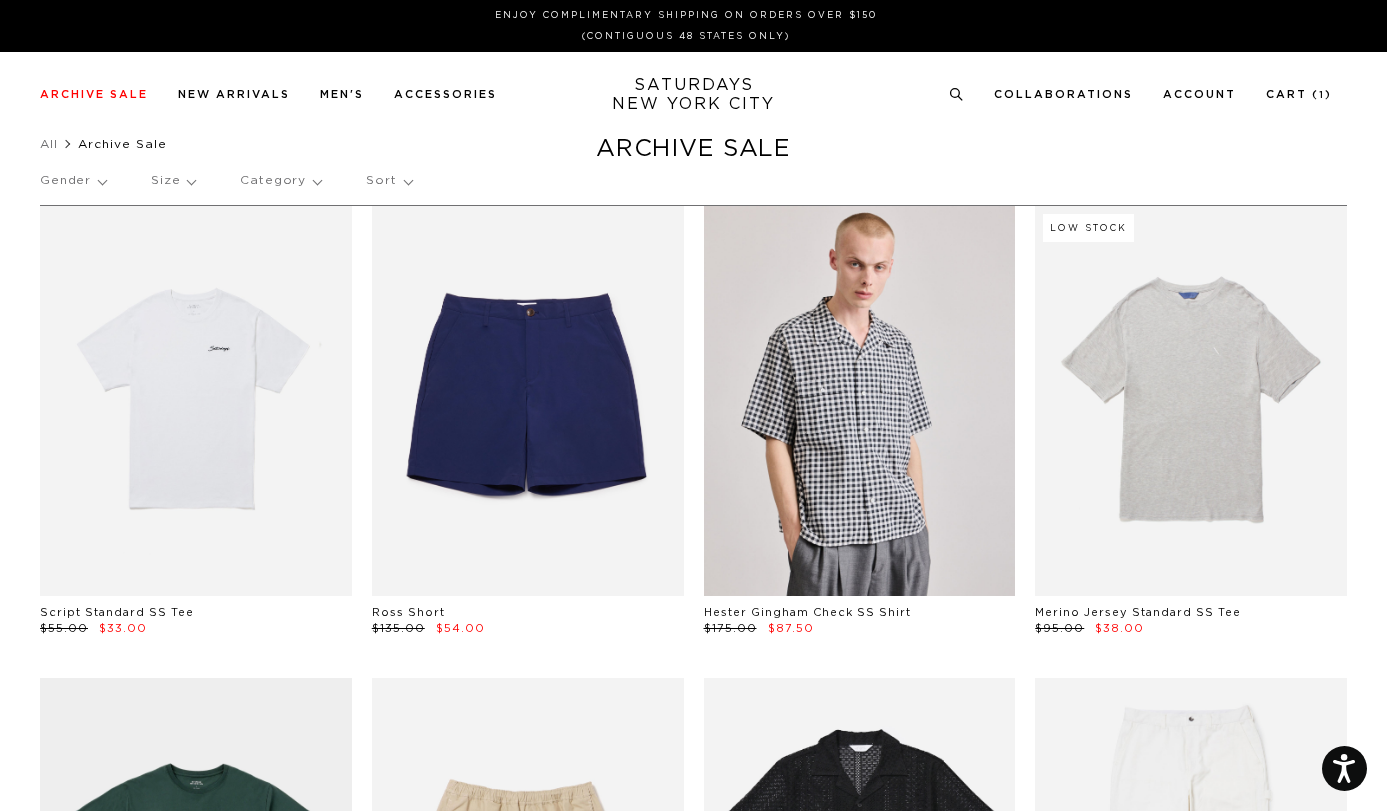 click on "Size" at bounding box center [173, 181] 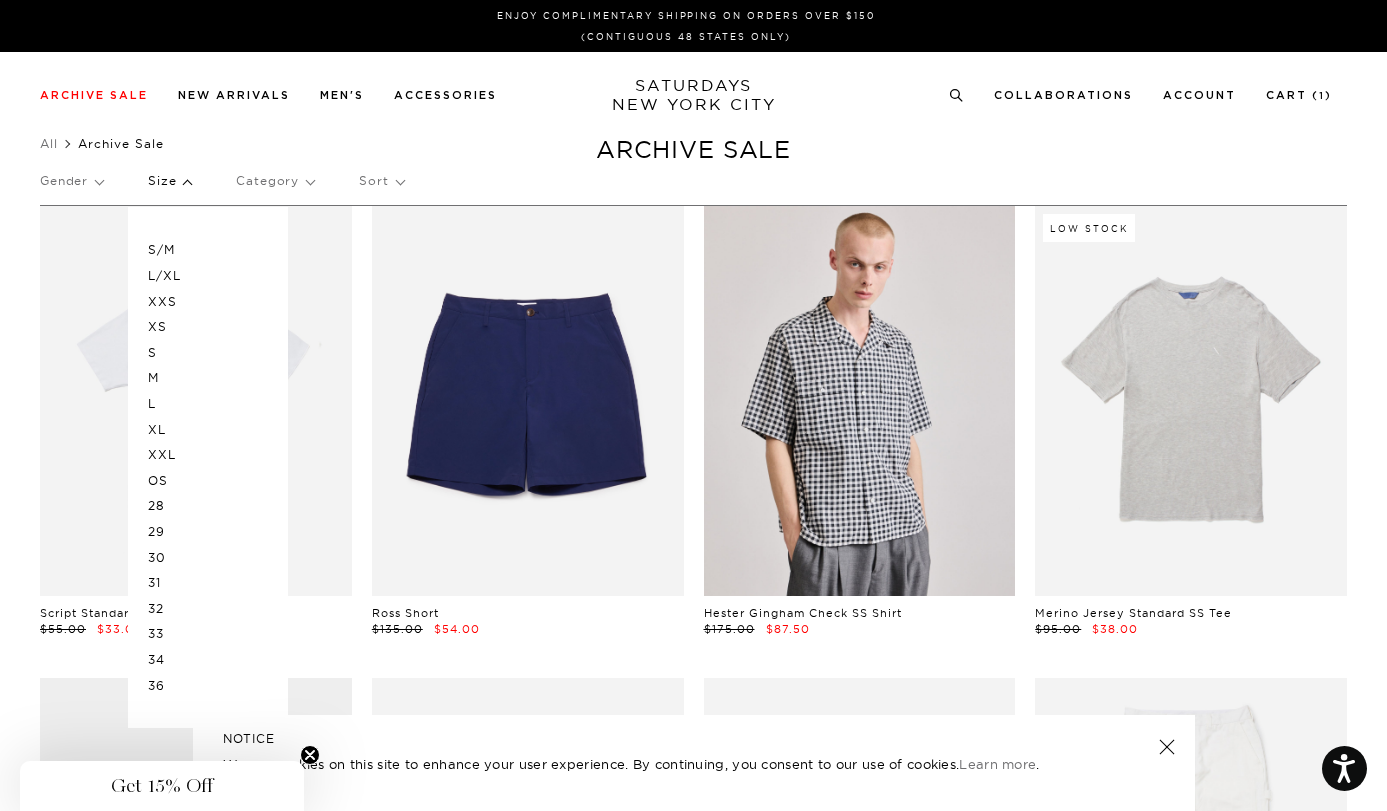 click on "S/M" at bounding box center [208, 250] 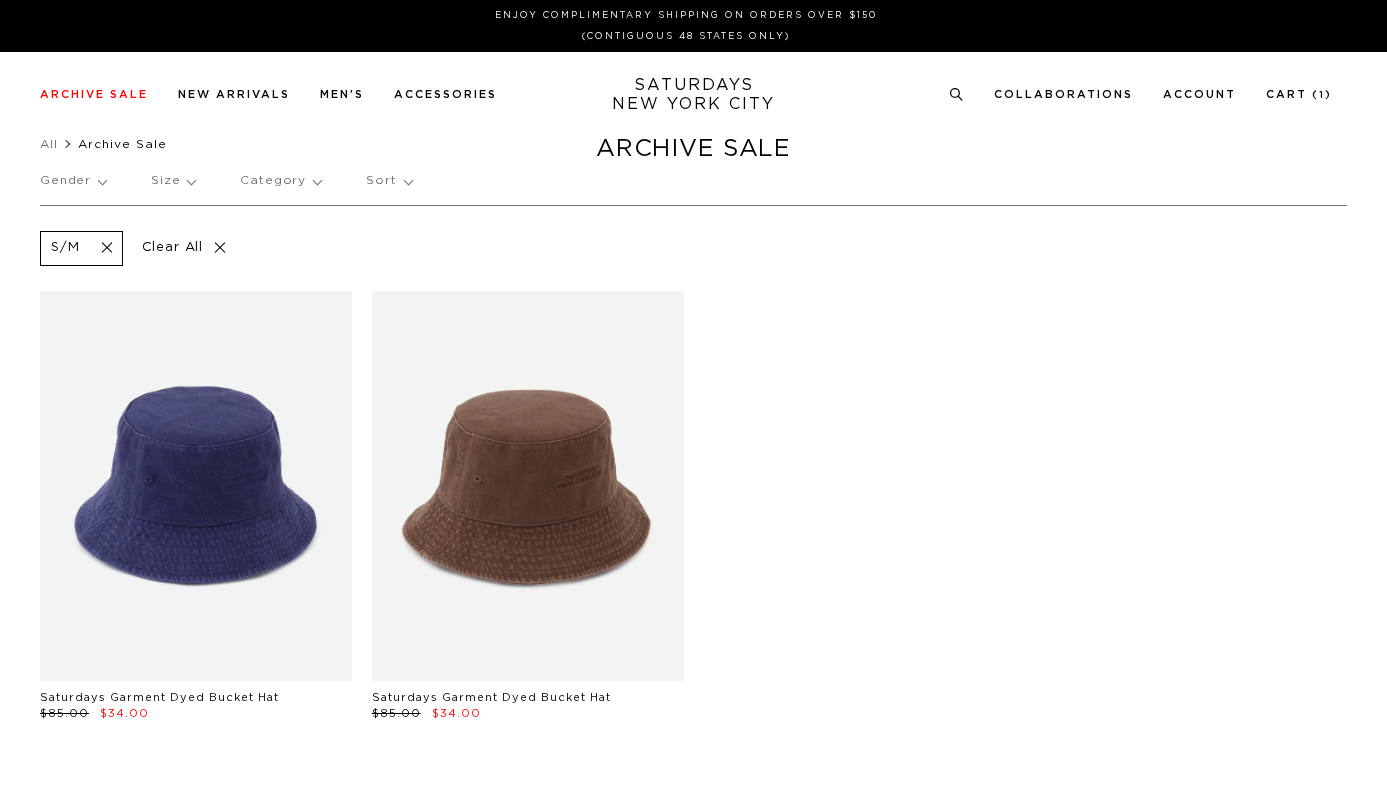 scroll, scrollTop: 0, scrollLeft: 0, axis: both 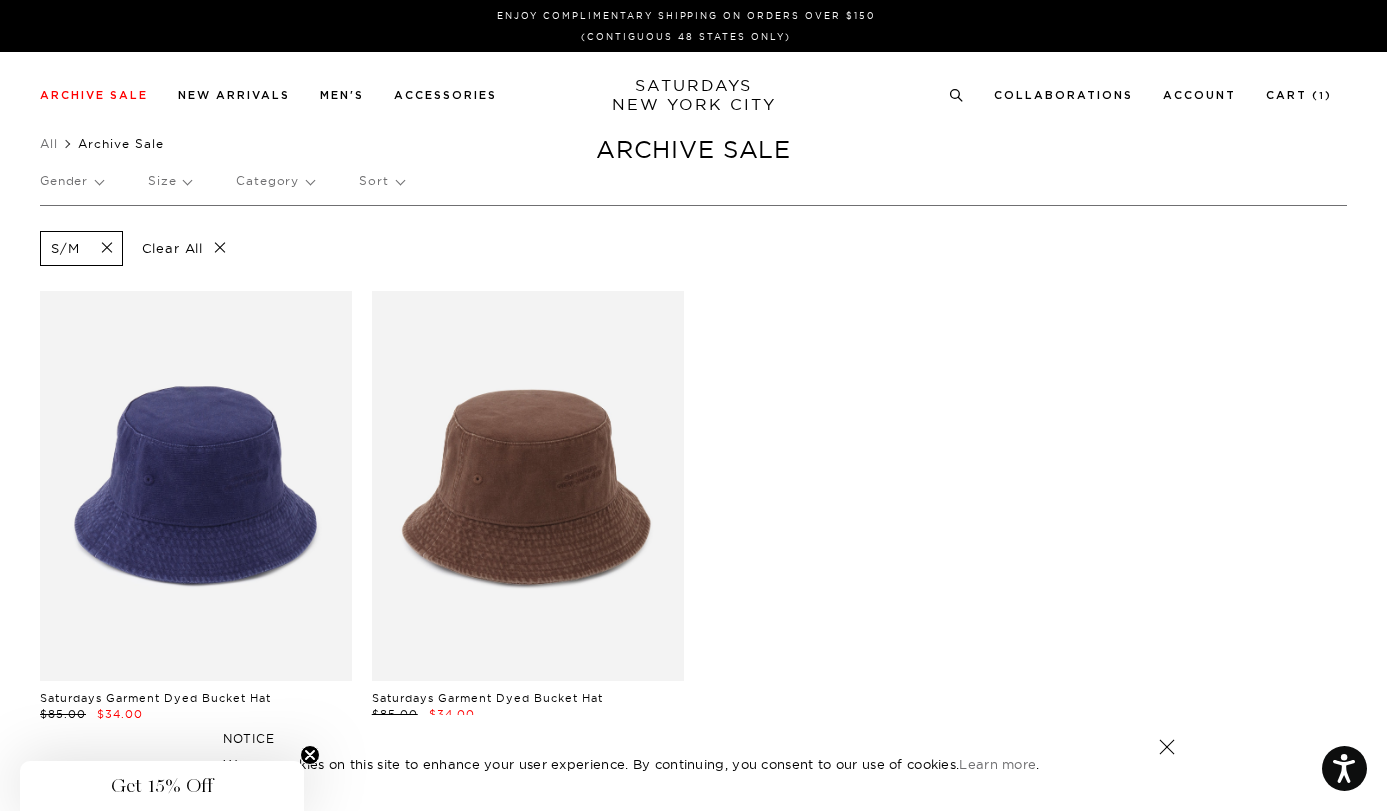click on "Size" at bounding box center [169, 181] 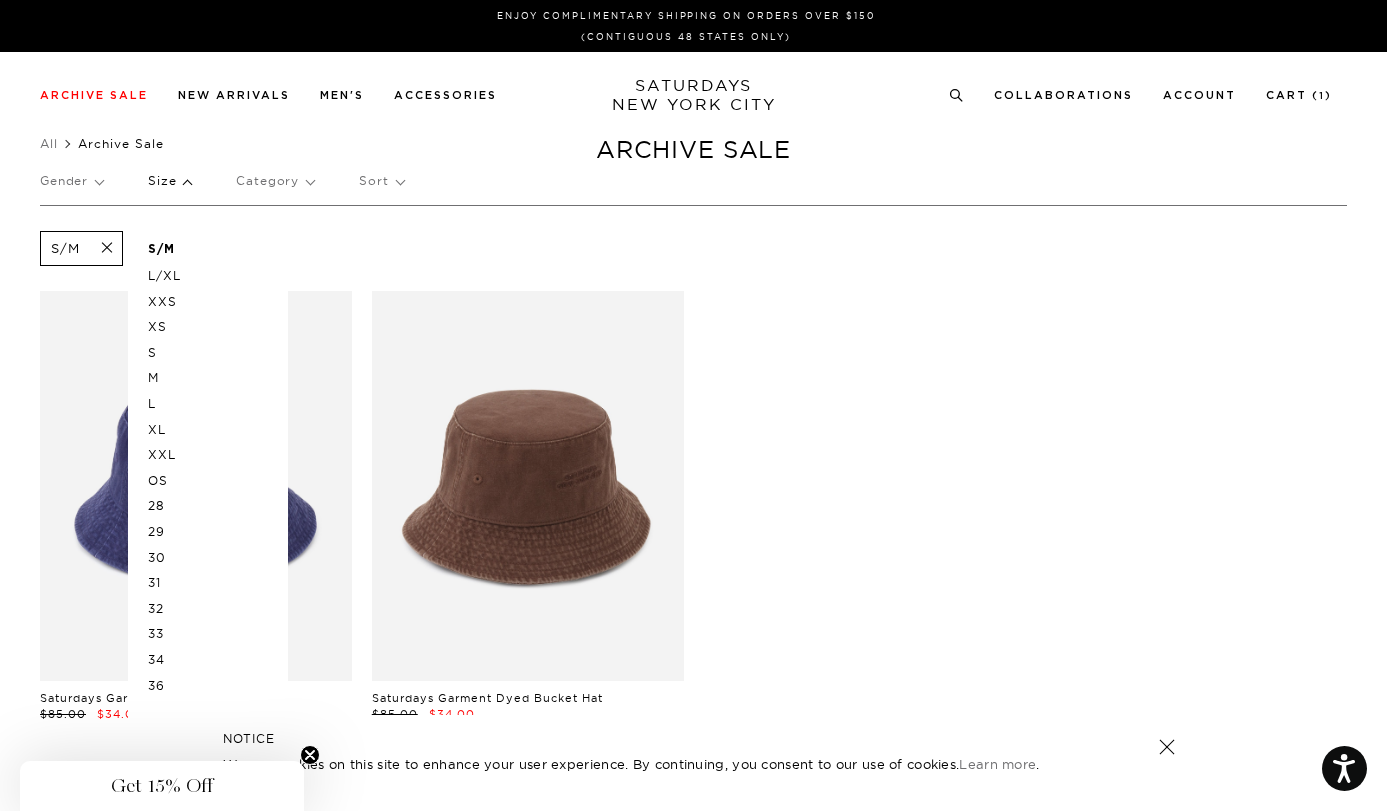 click on "32" at bounding box center [208, 609] 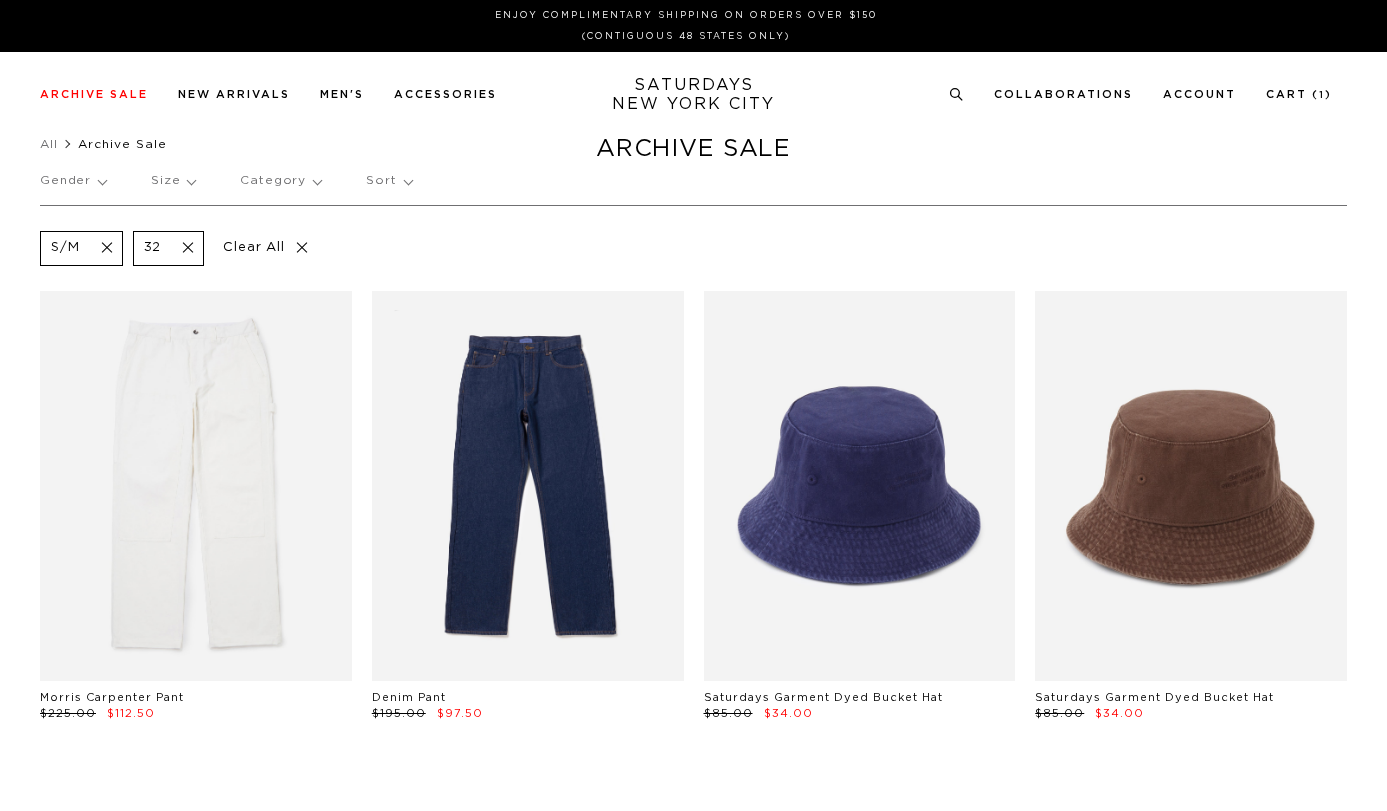 scroll, scrollTop: 0, scrollLeft: 0, axis: both 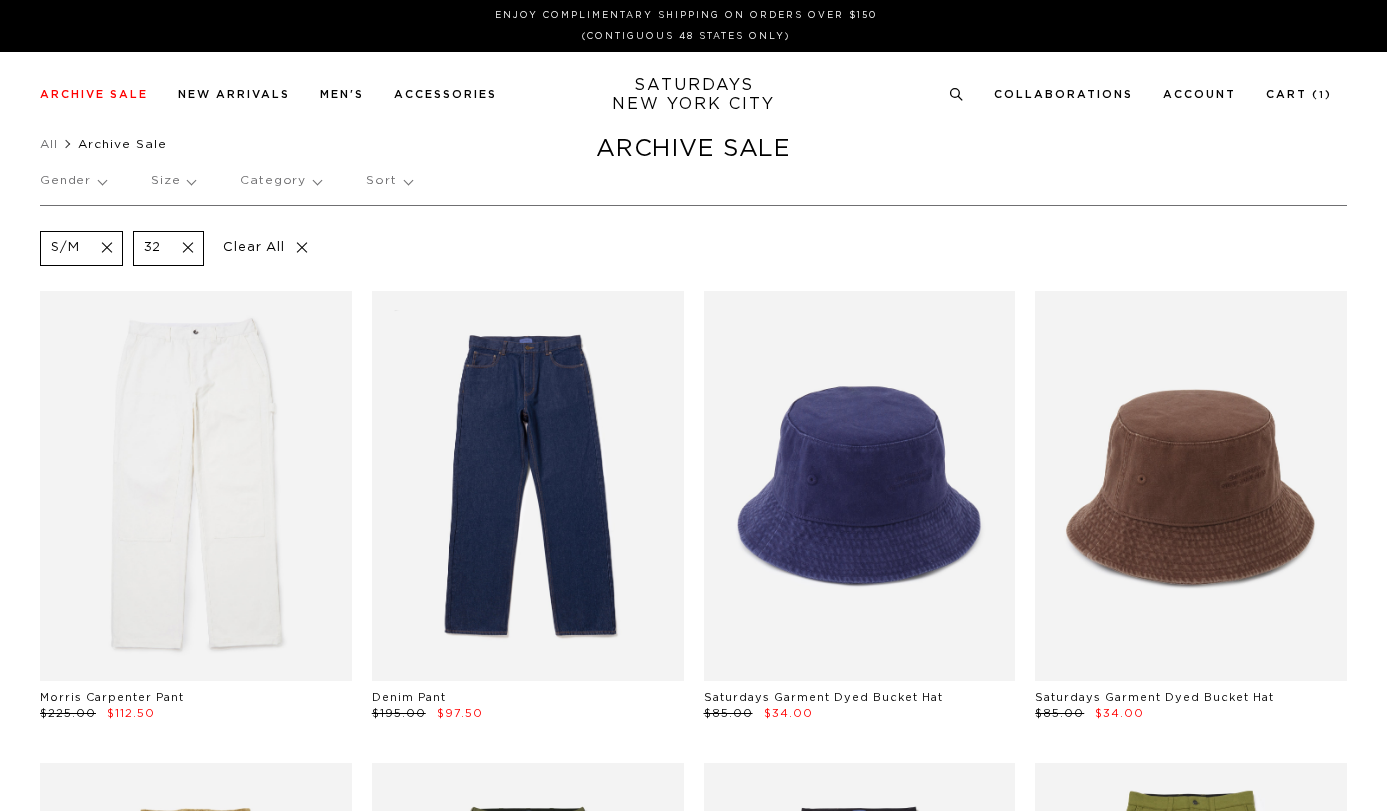 click at bounding box center [101, 248] 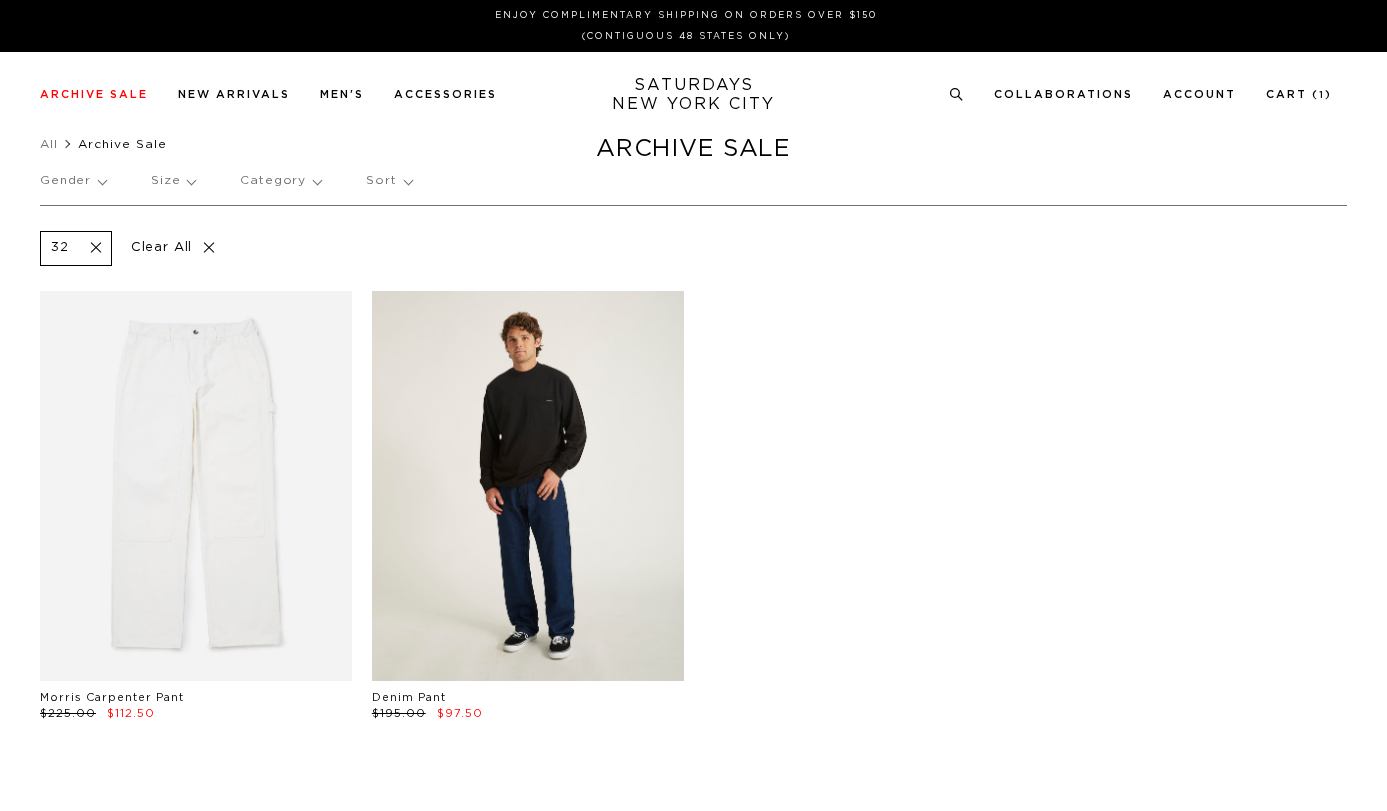scroll, scrollTop: 0, scrollLeft: 0, axis: both 